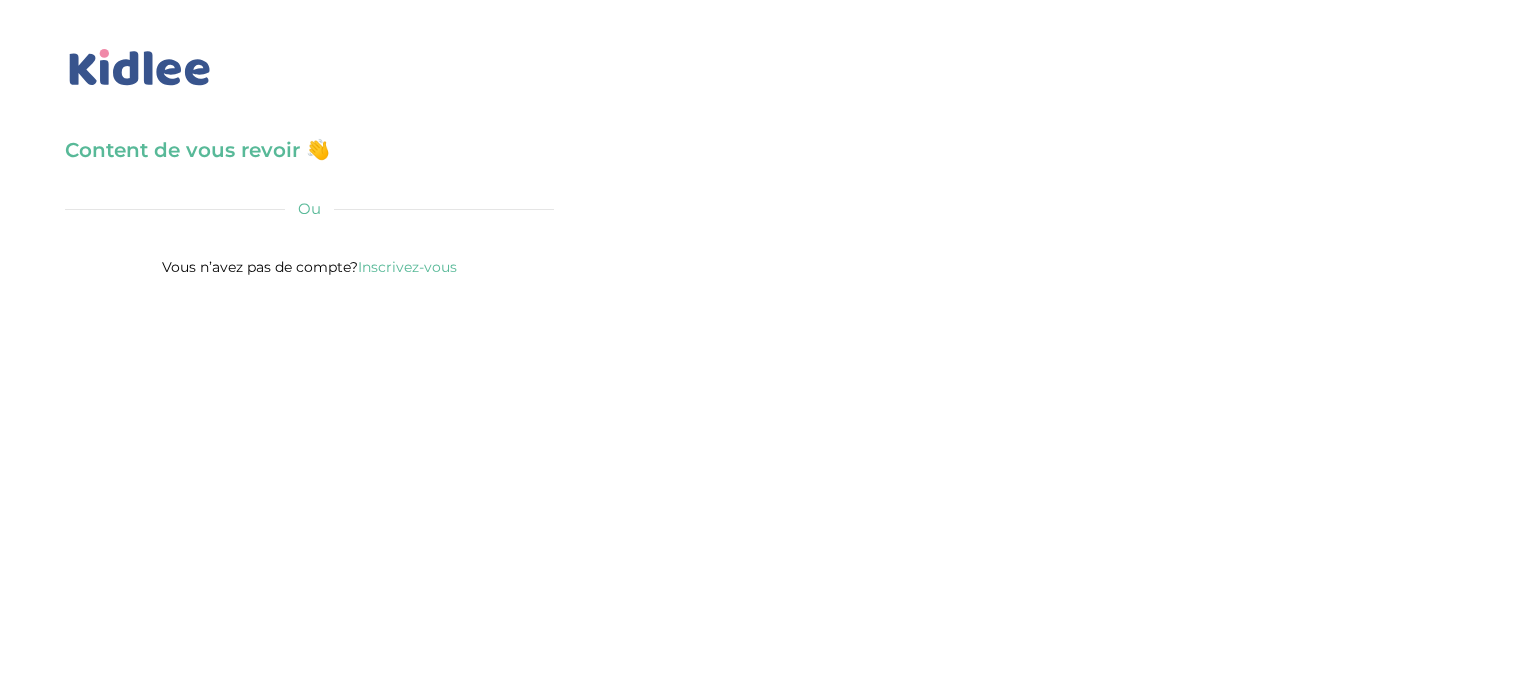 scroll, scrollTop: 0, scrollLeft: 0, axis: both 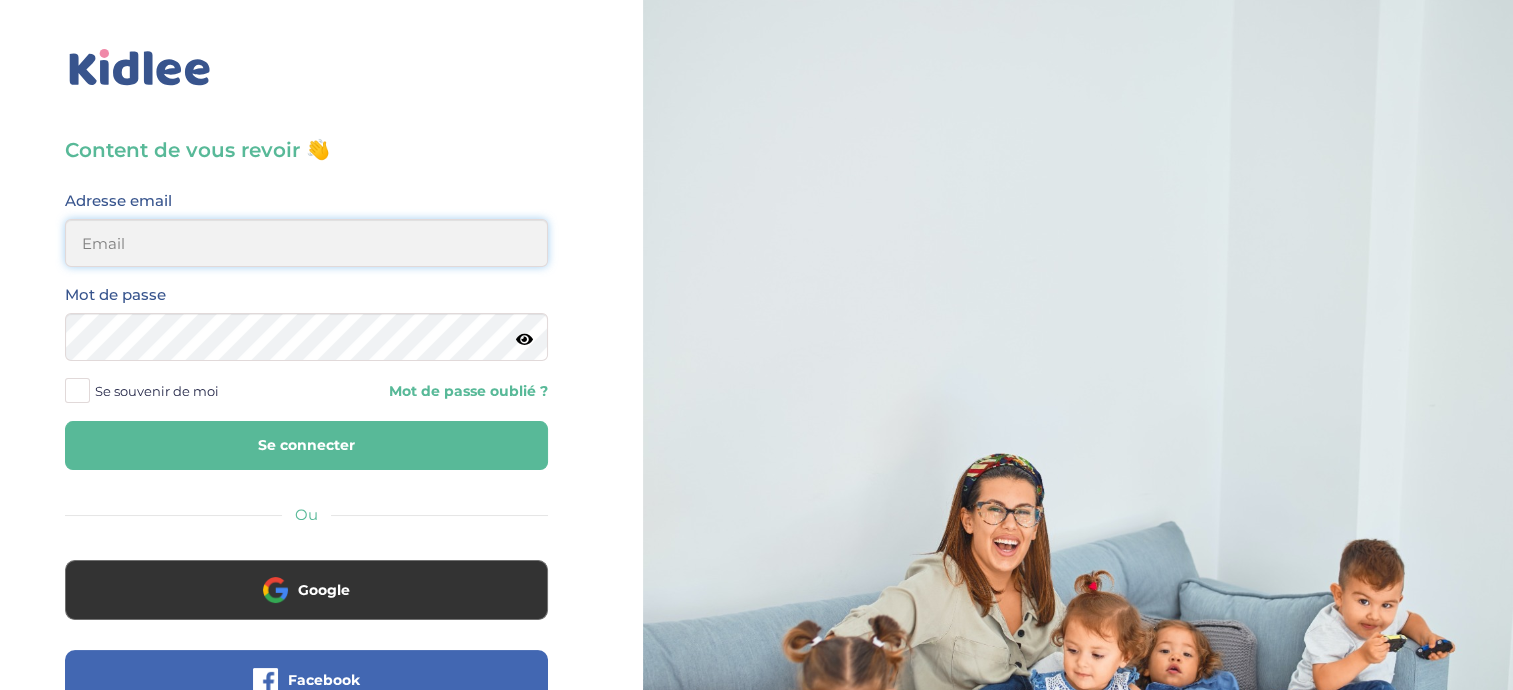 type on "candice.melier2@gmail.com" 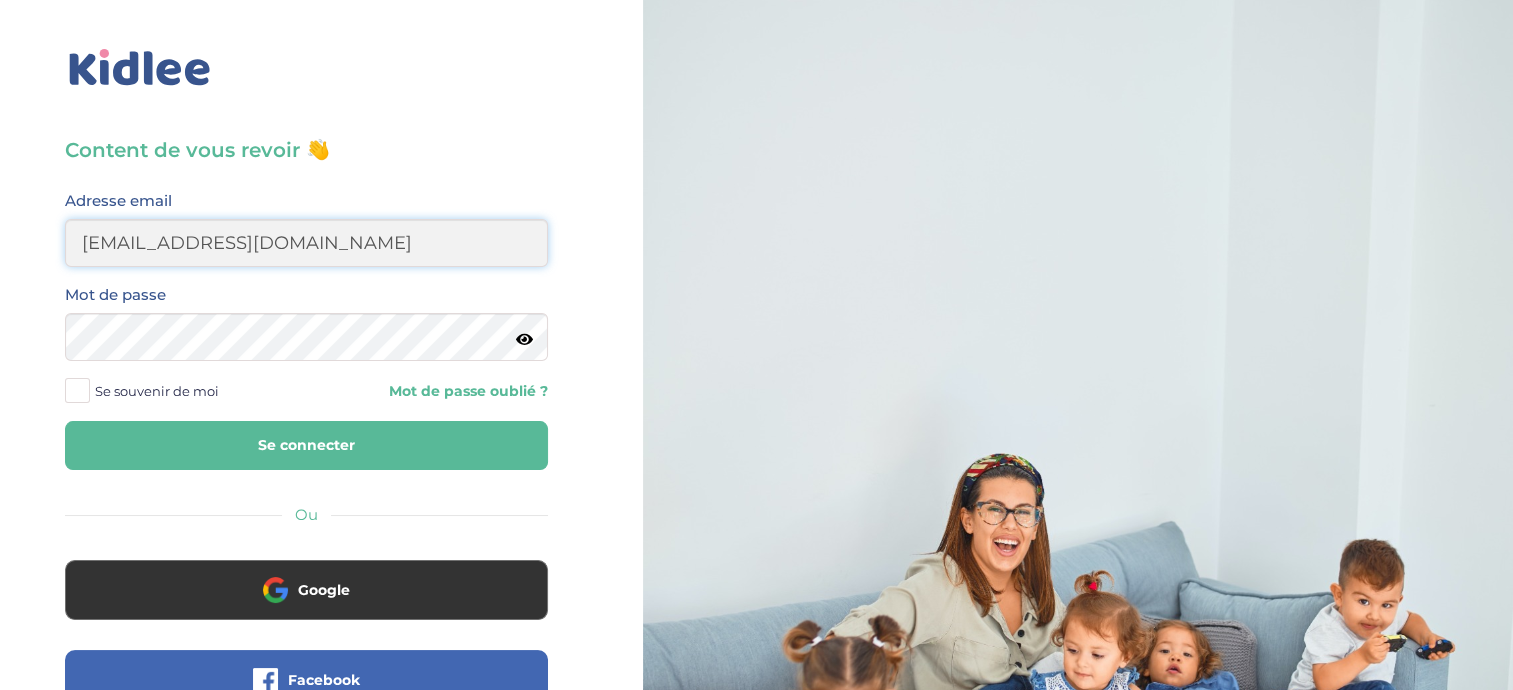 click on "candice.melier2@gmail.com" at bounding box center (306, 243) 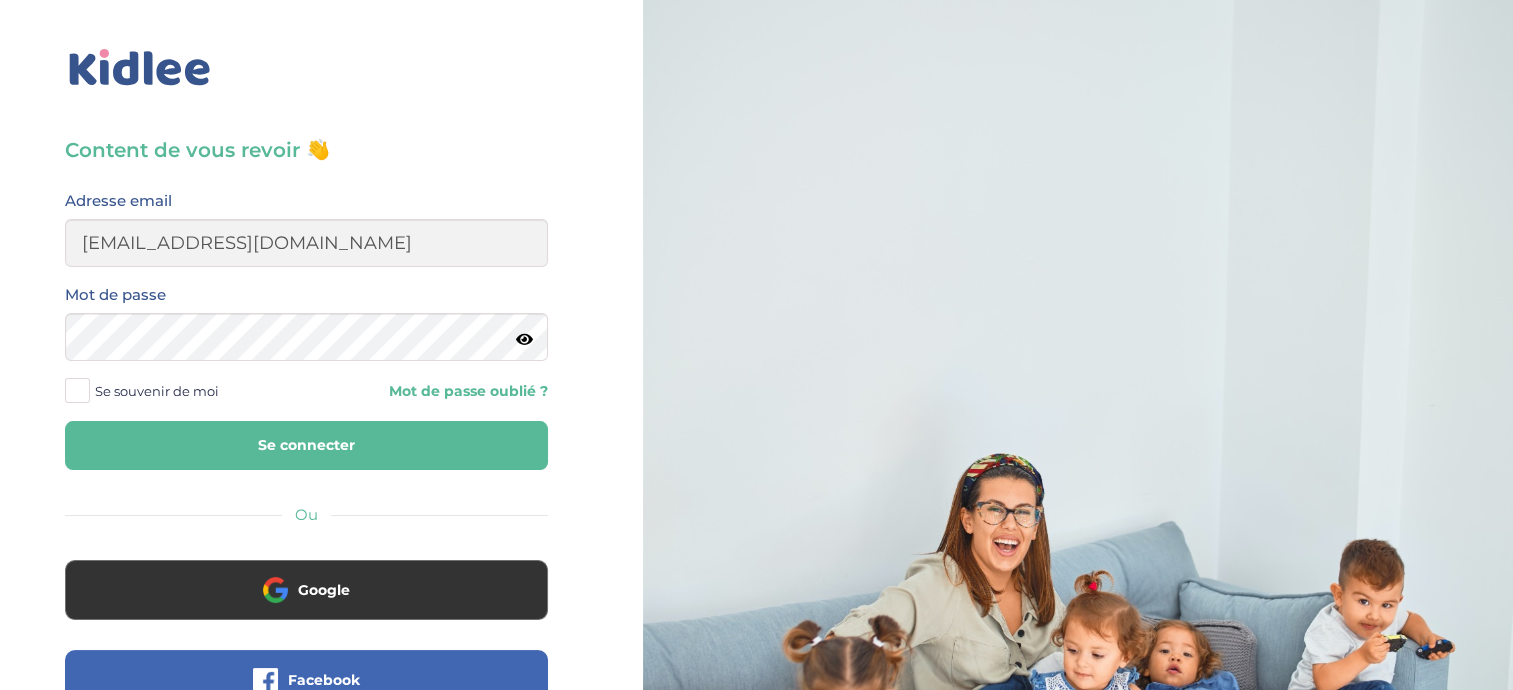 click at bounding box center [77, 390] 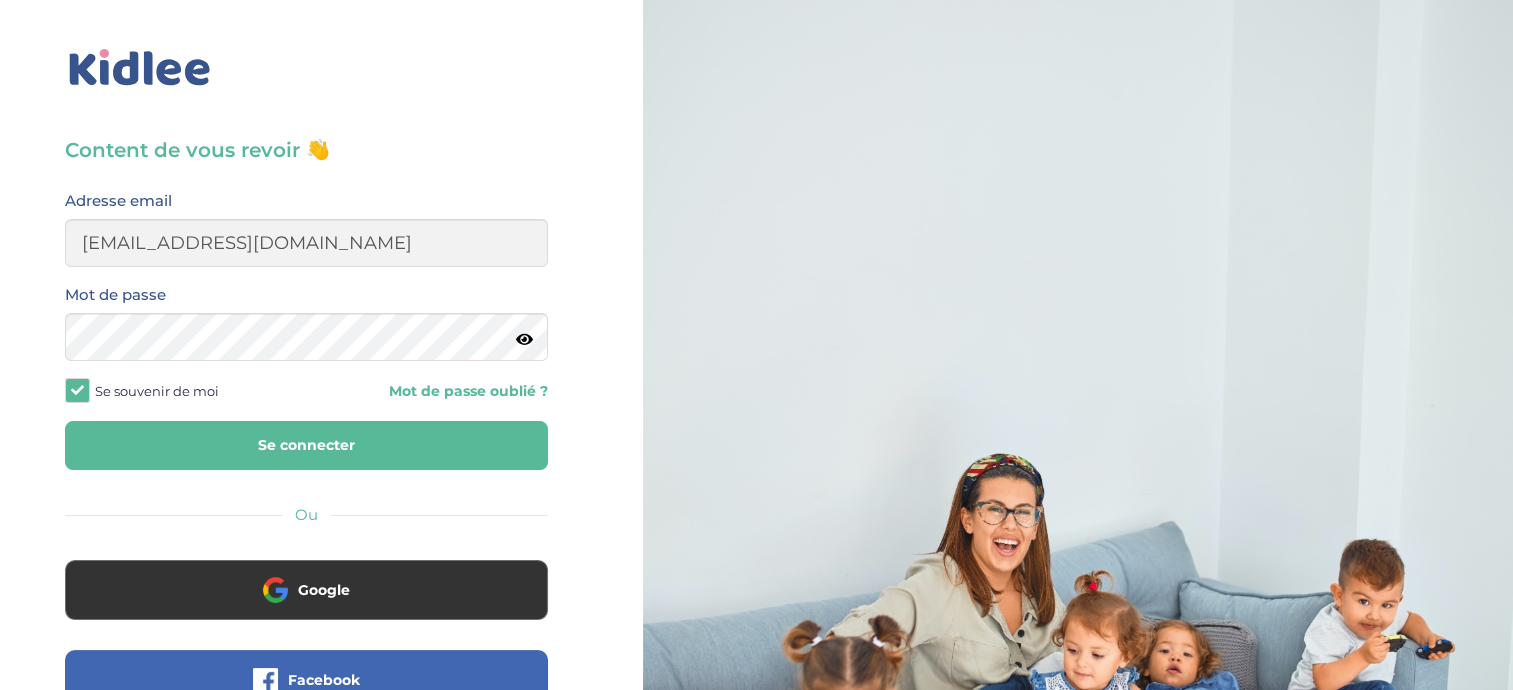 click on "Se connecter" at bounding box center (306, 445) 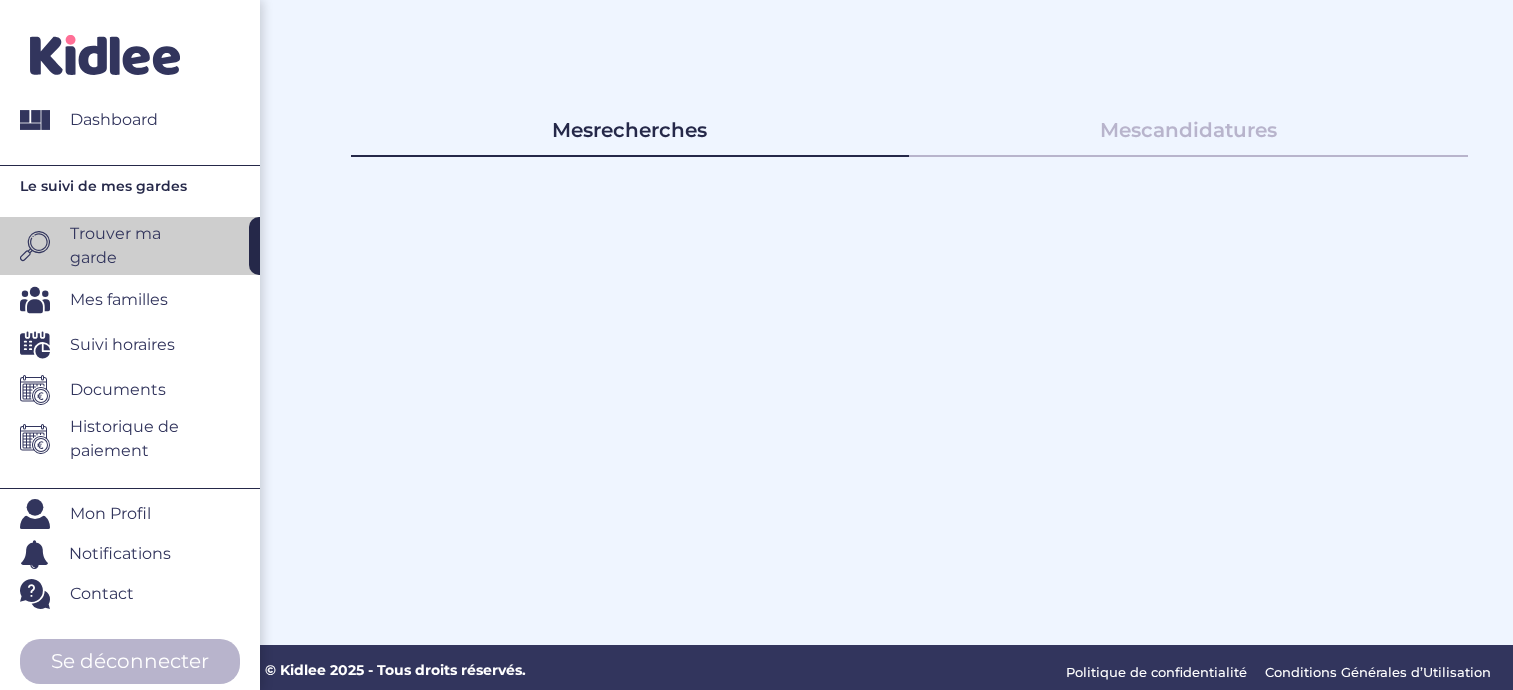 scroll, scrollTop: 0, scrollLeft: 0, axis: both 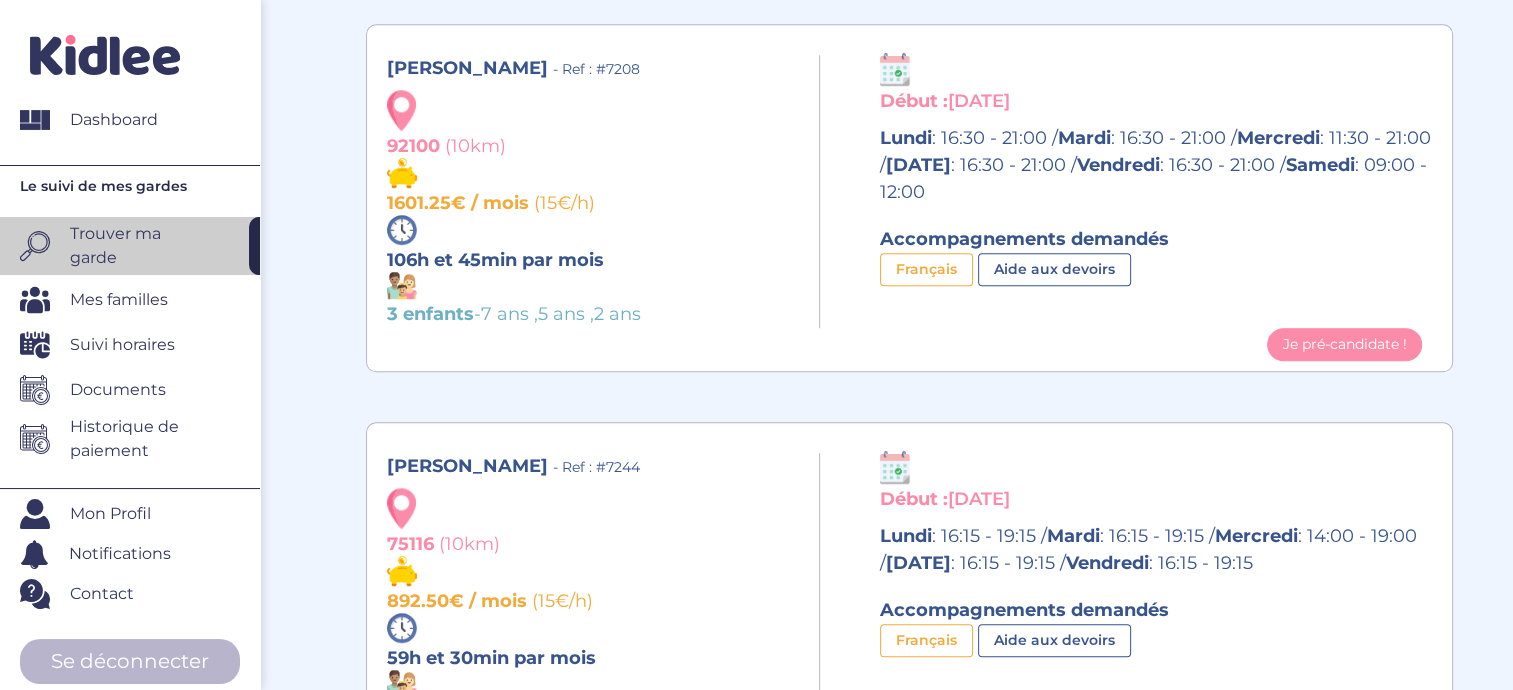 click on "Mes familles" at bounding box center (119, 300) 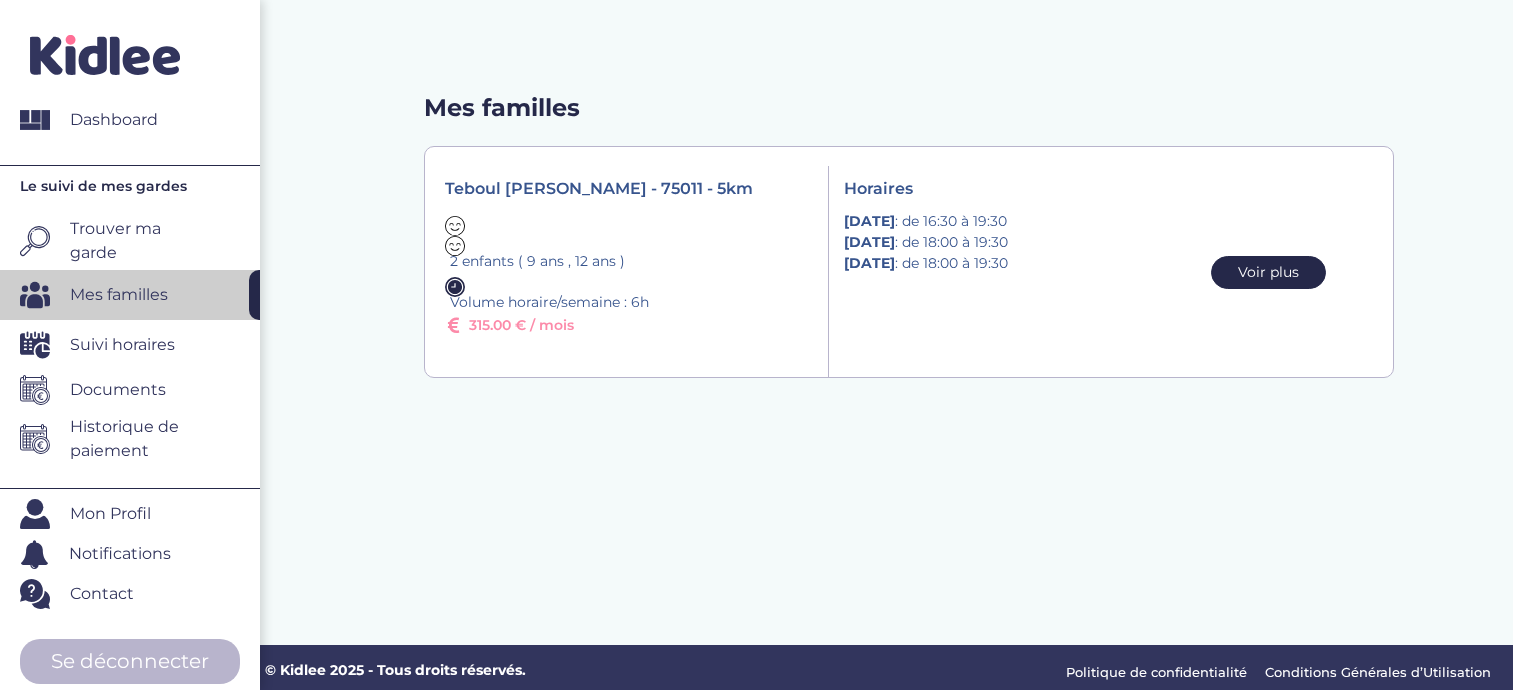 scroll, scrollTop: 0, scrollLeft: 0, axis: both 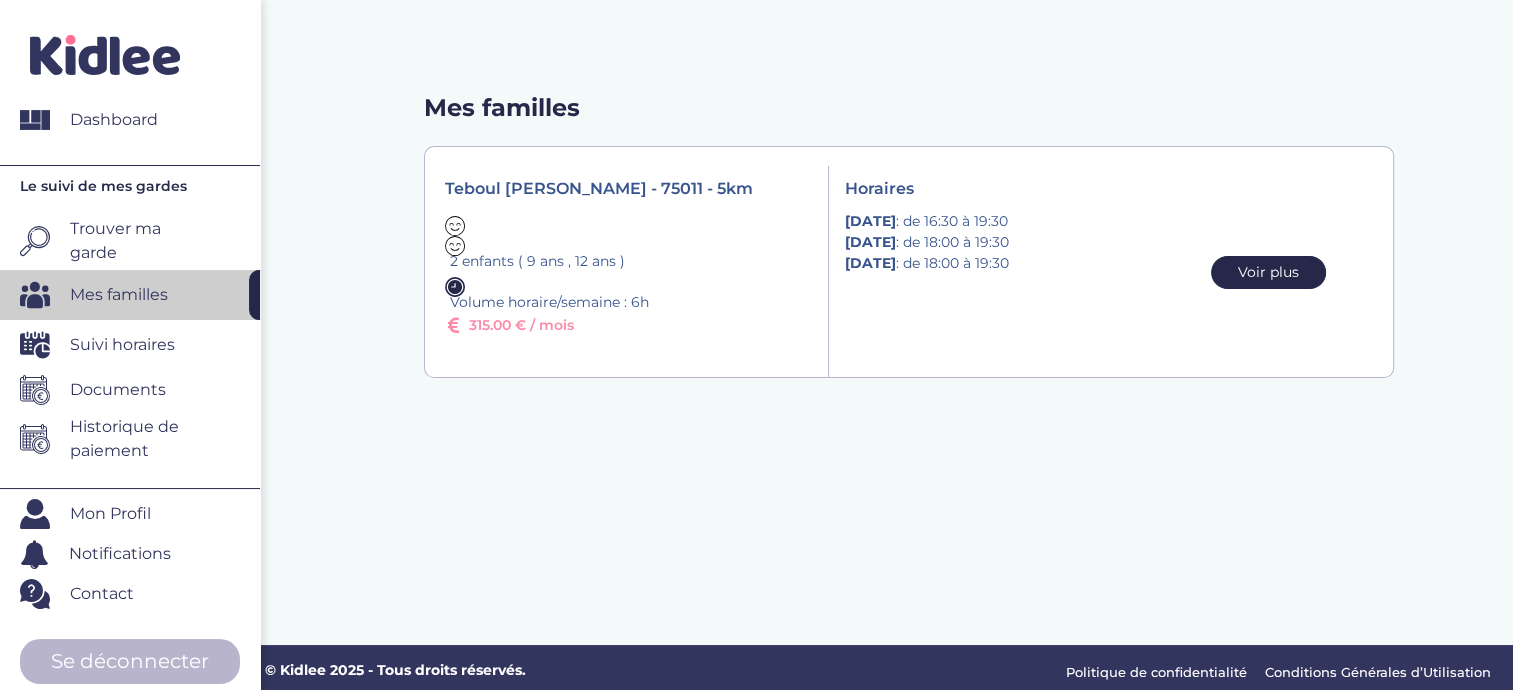 click on "Suivi horaires" at bounding box center [122, 345] 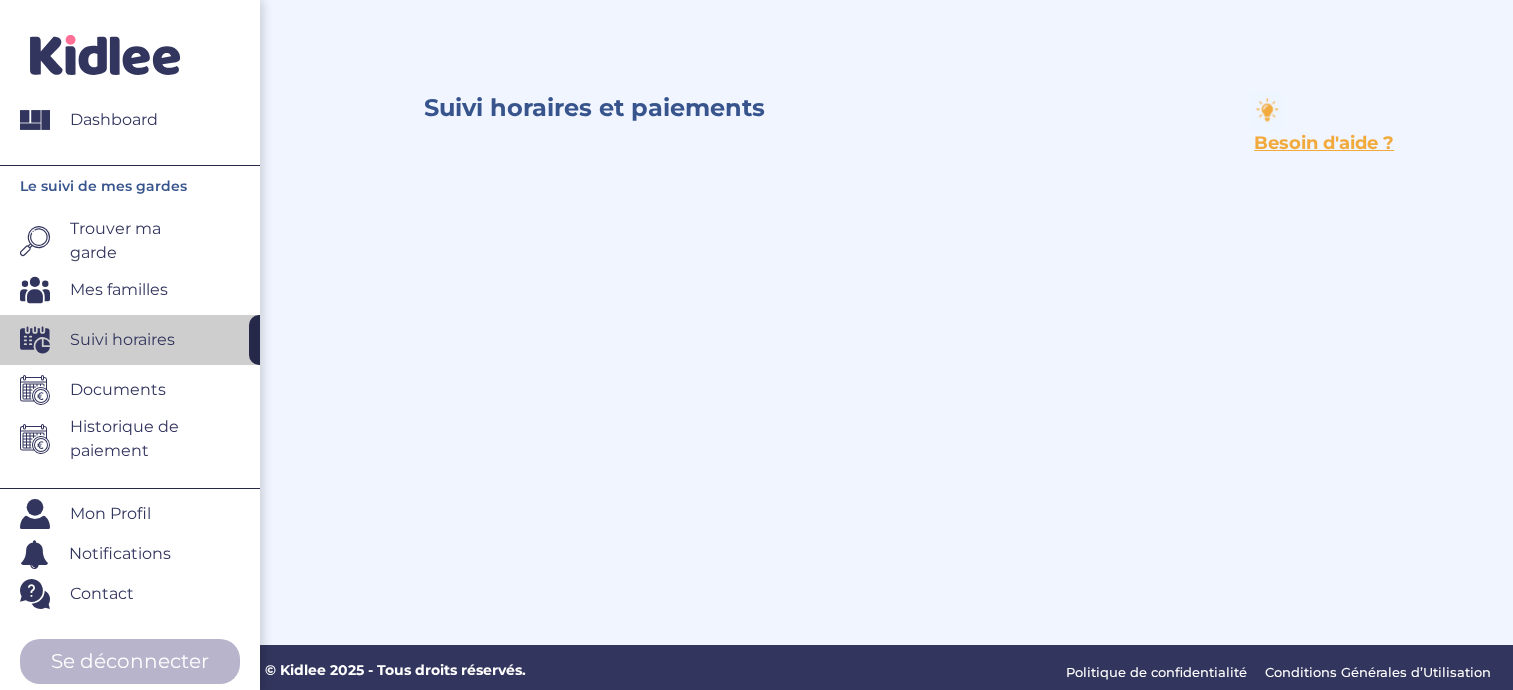 scroll, scrollTop: 0, scrollLeft: 0, axis: both 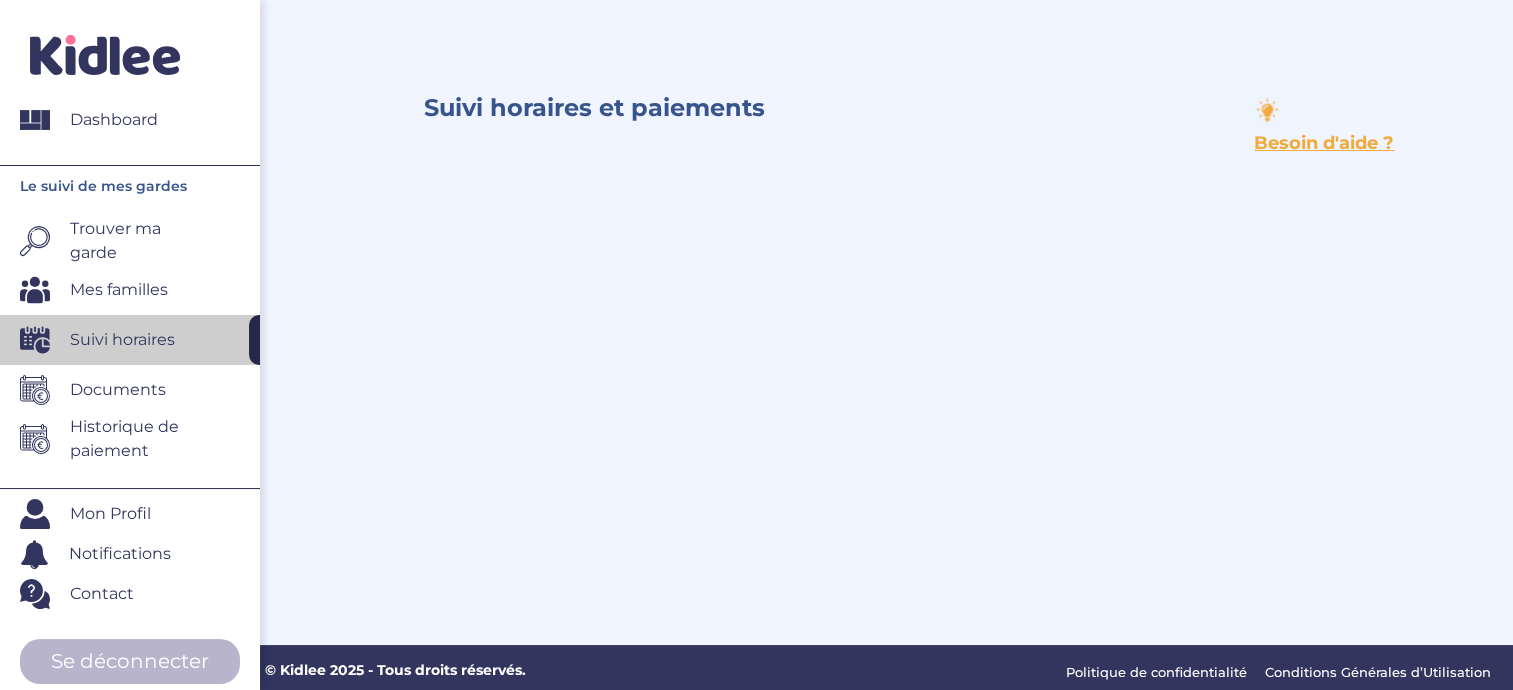 select on "2015" 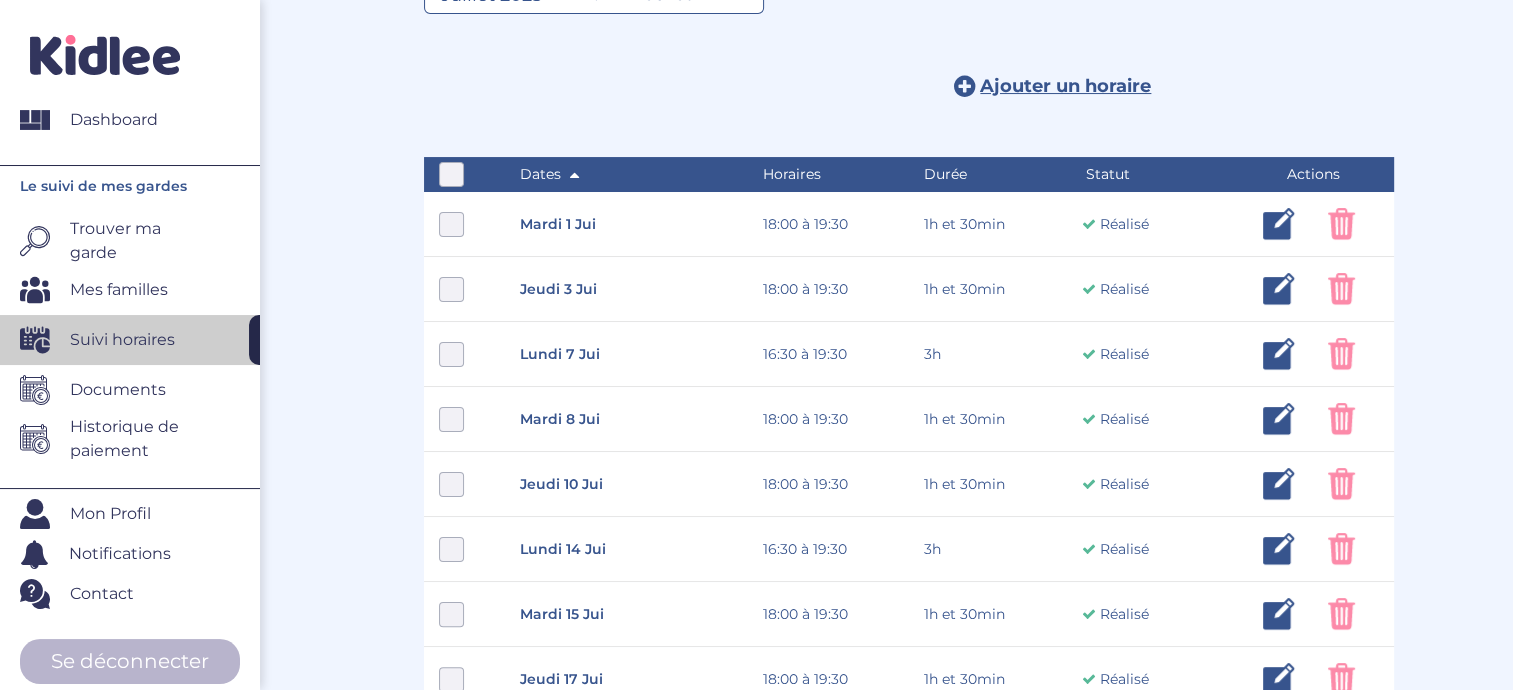 scroll, scrollTop: 336, scrollLeft: 0, axis: vertical 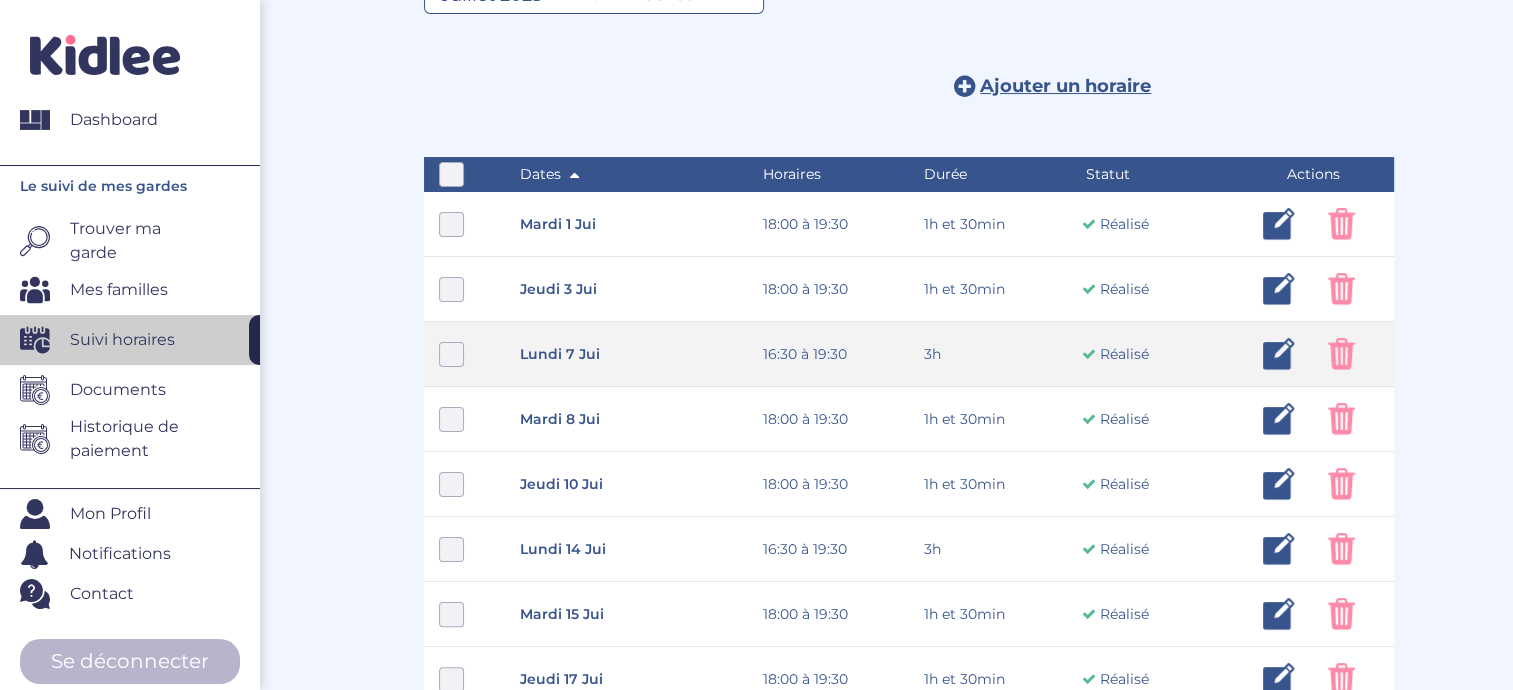 click at bounding box center [1341, 354] 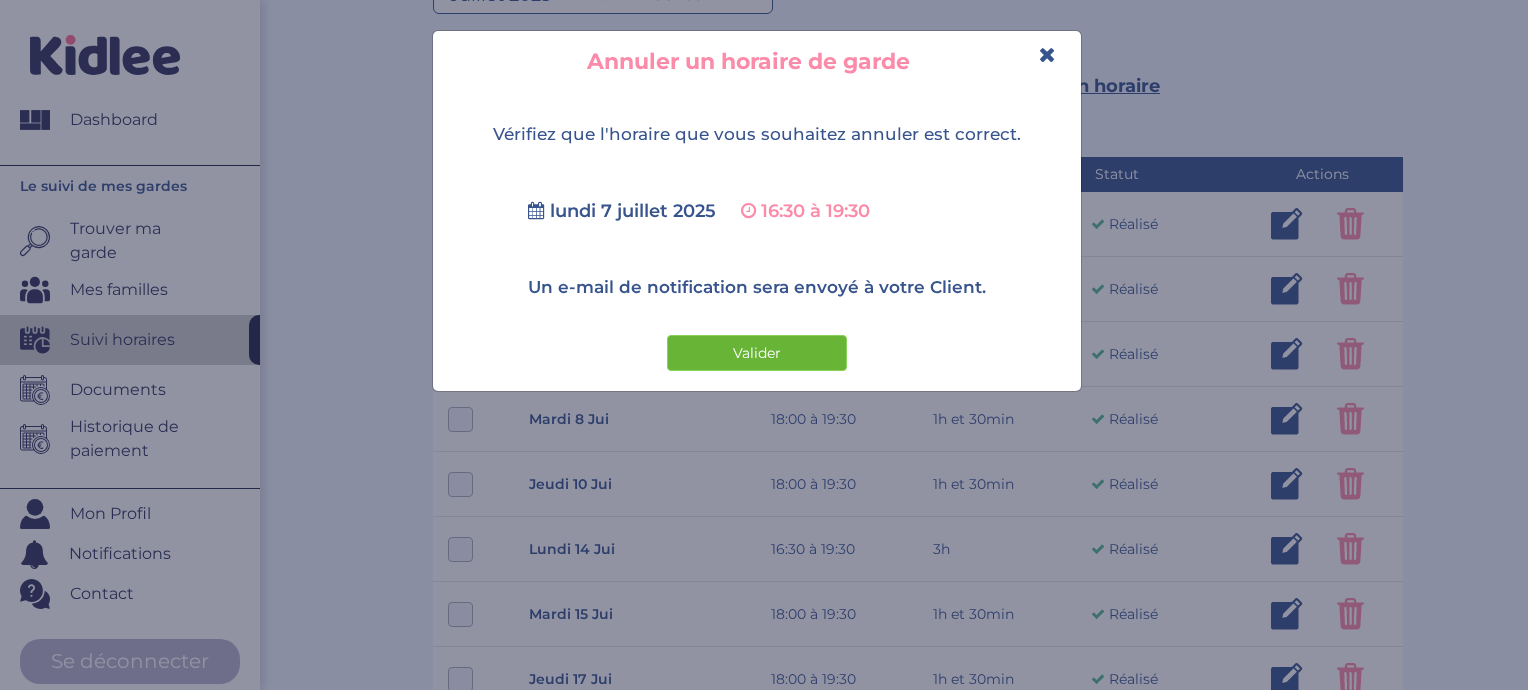 click on "Valider" at bounding box center [757, 353] 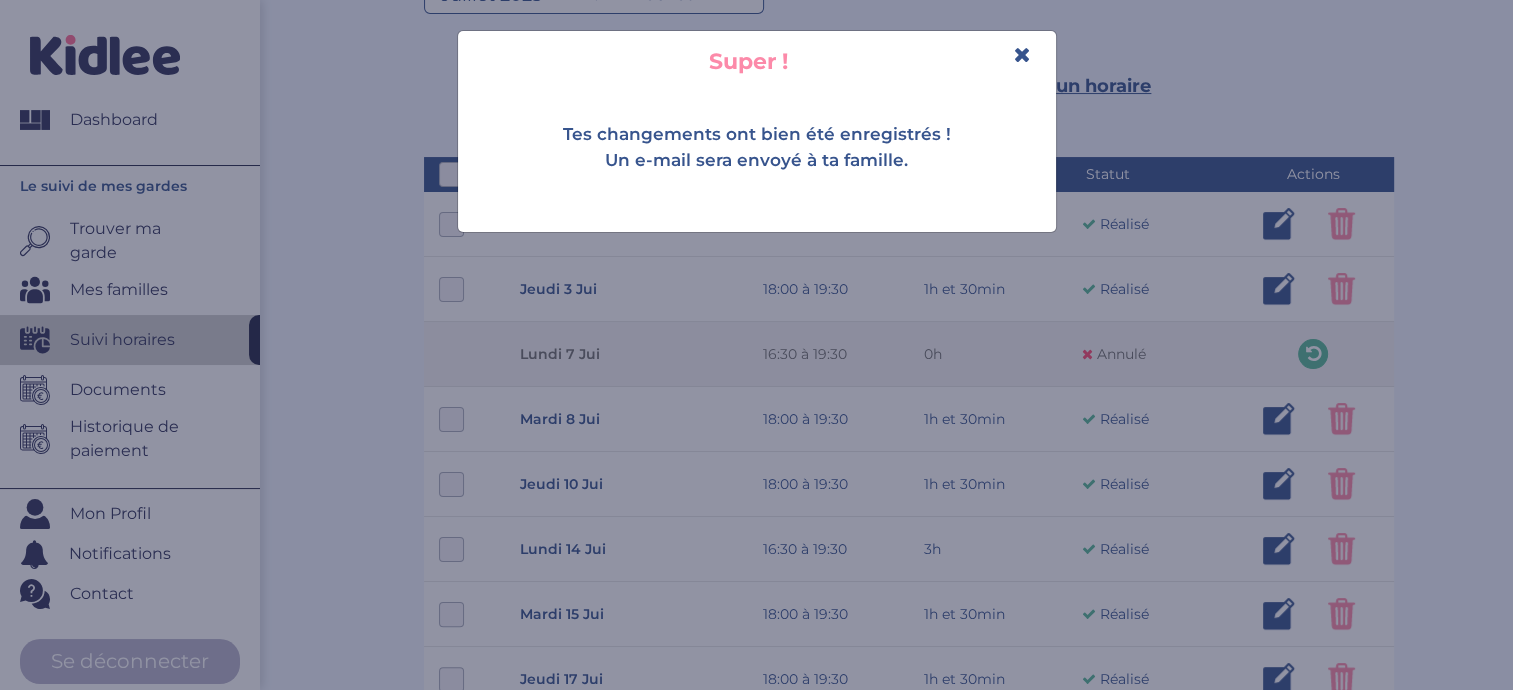 click at bounding box center [1022, 54] 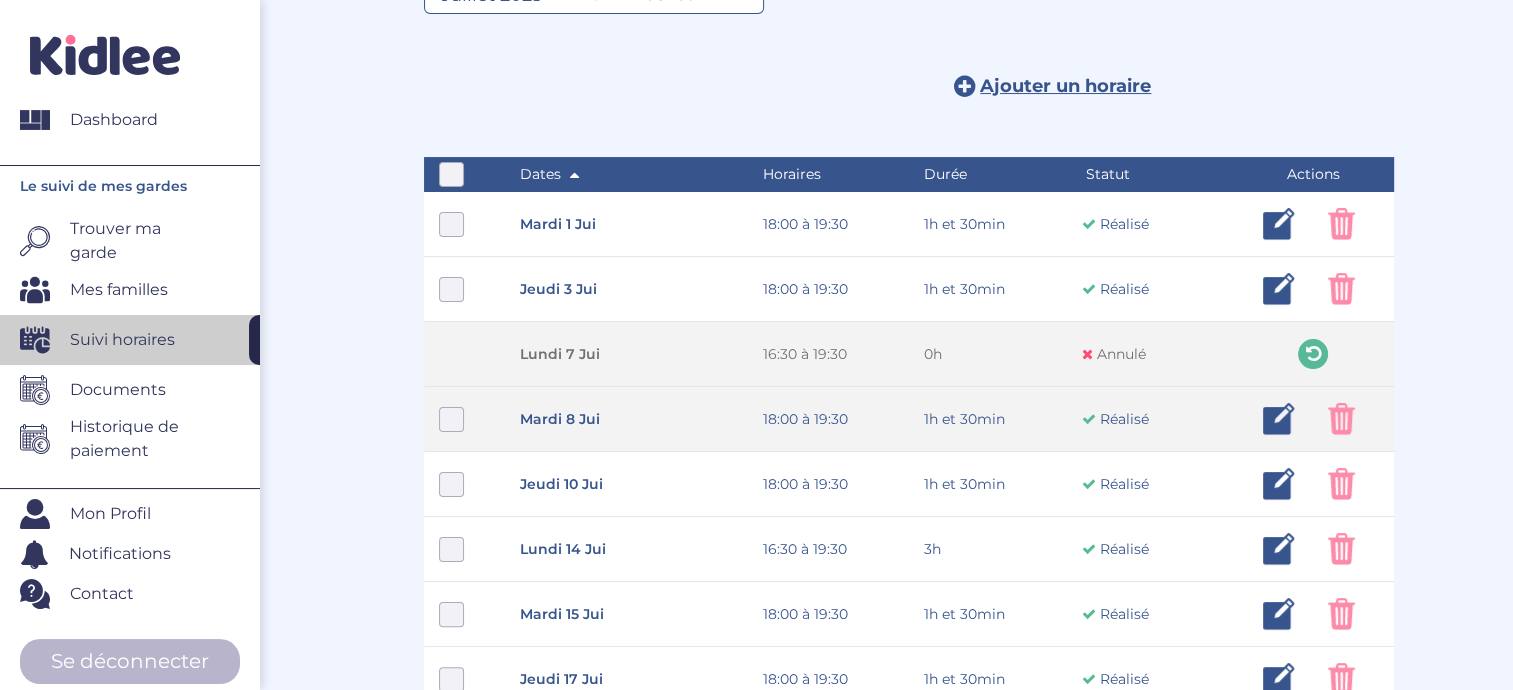 click at bounding box center [1341, 419] 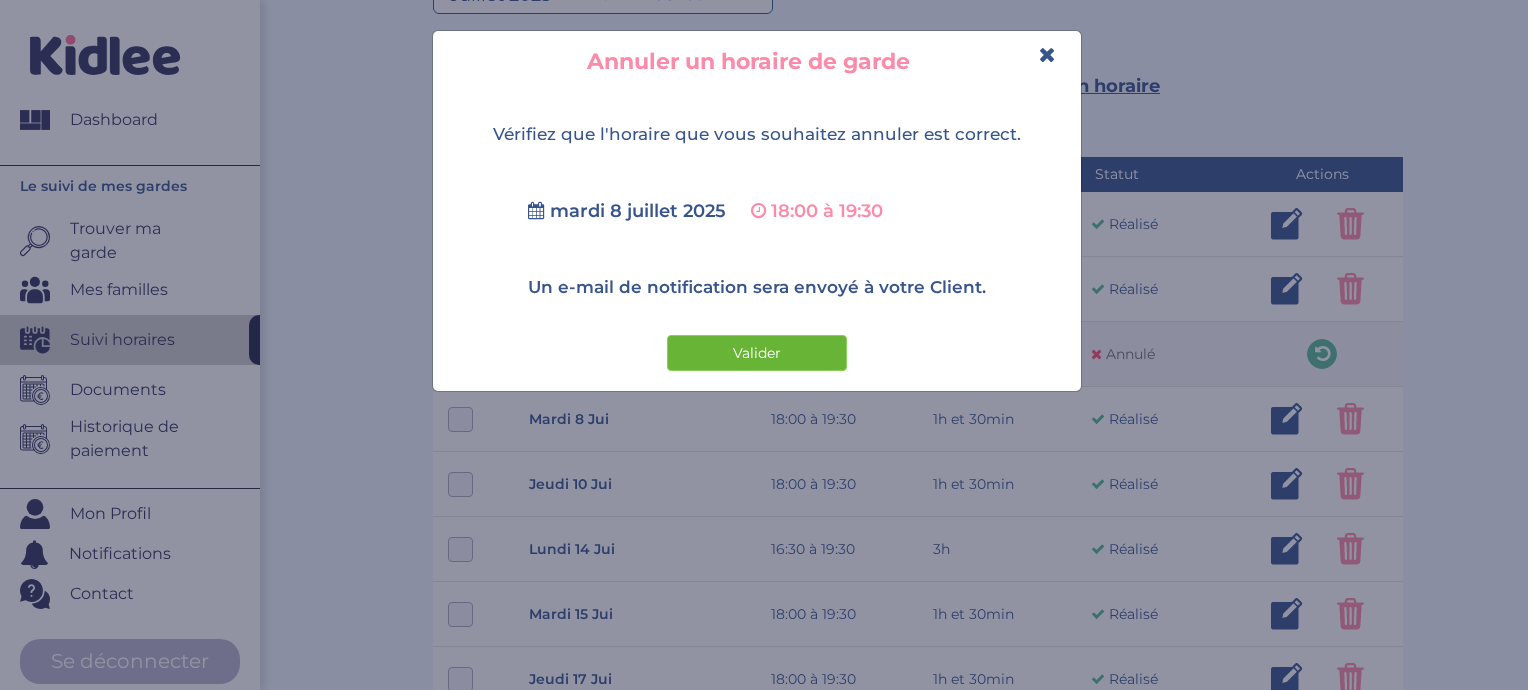 click on "Valider" at bounding box center (757, 353) 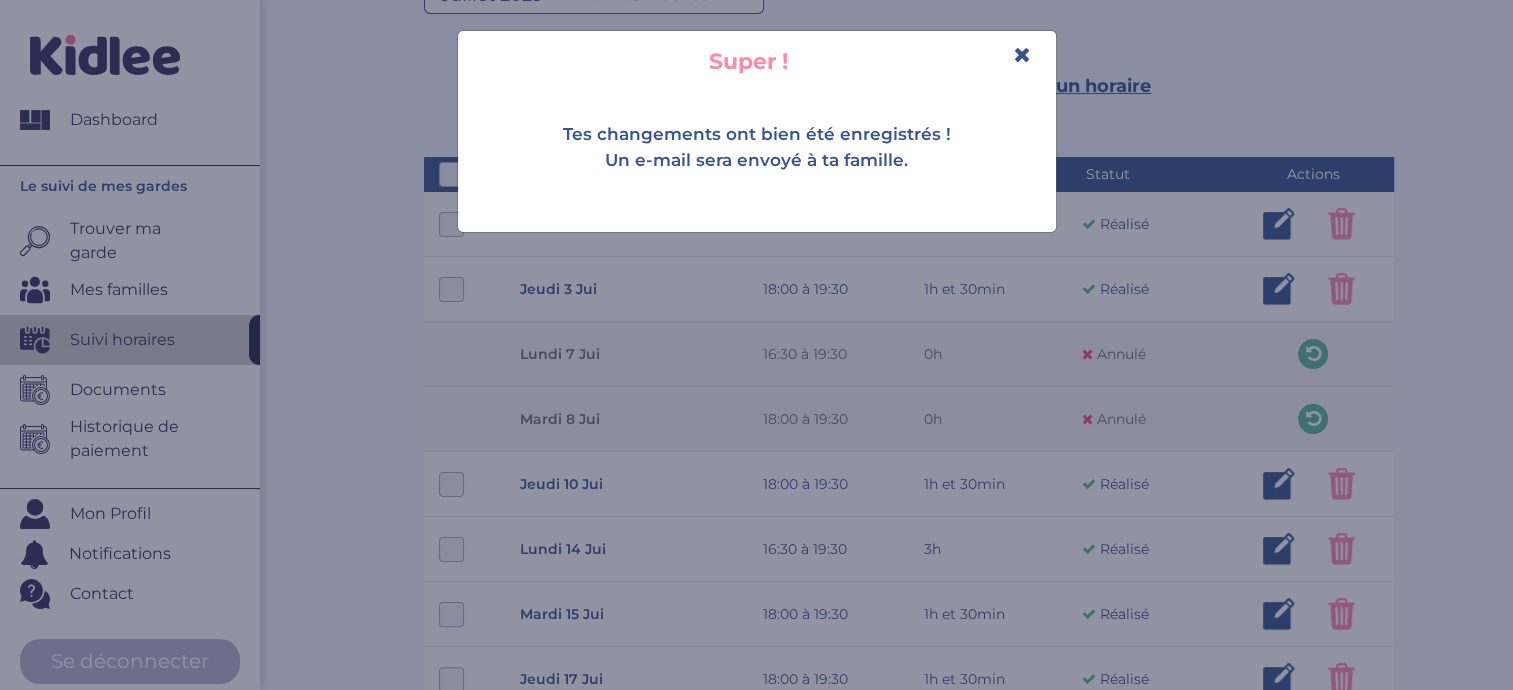 click at bounding box center [1022, 54] 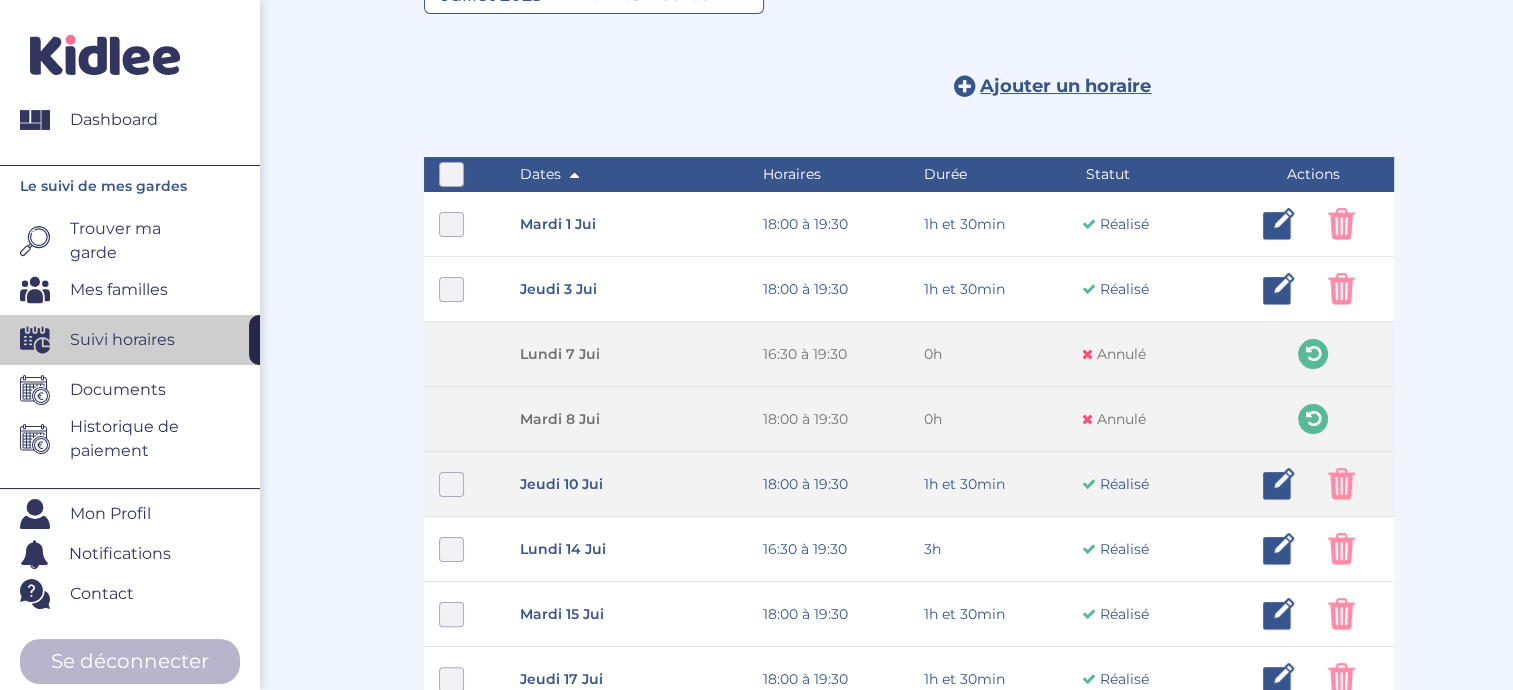 click at bounding box center [1341, 484] 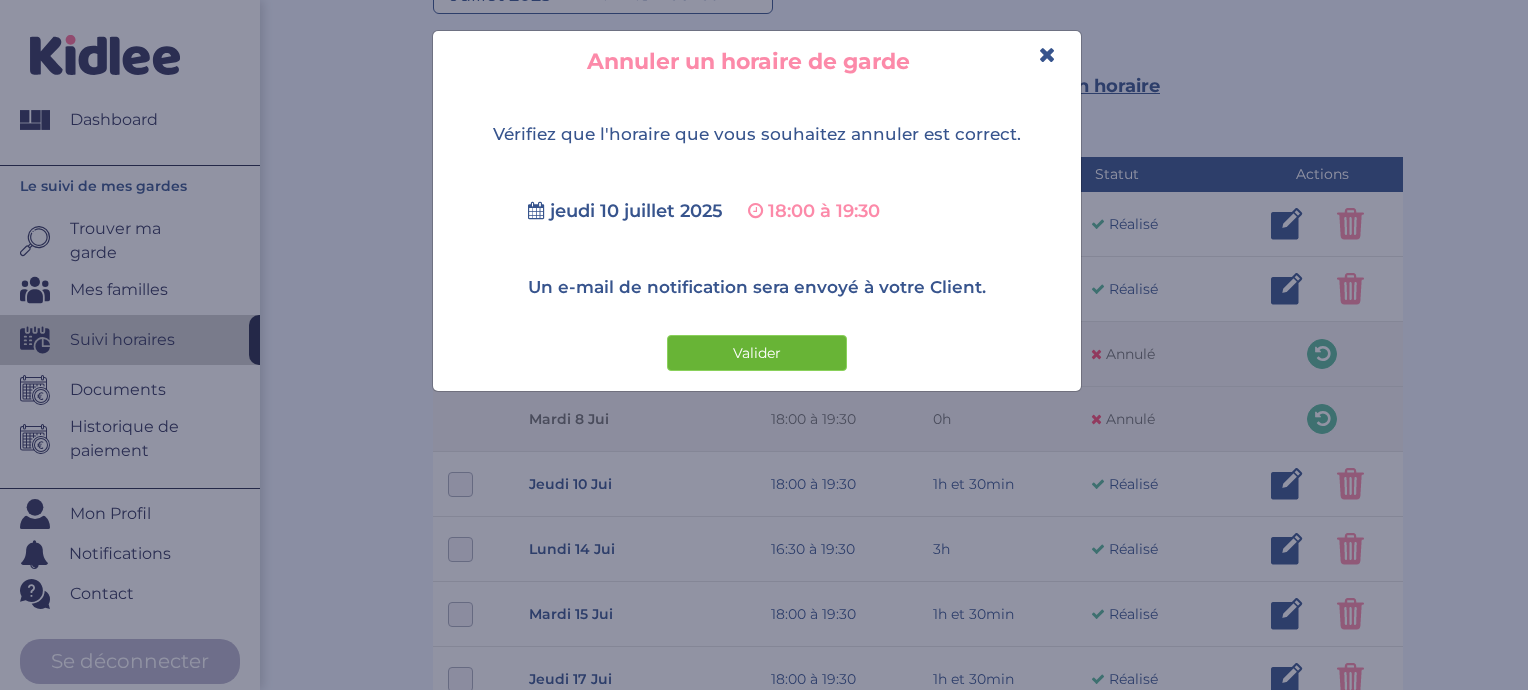 click on "Valider" at bounding box center (757, 353) 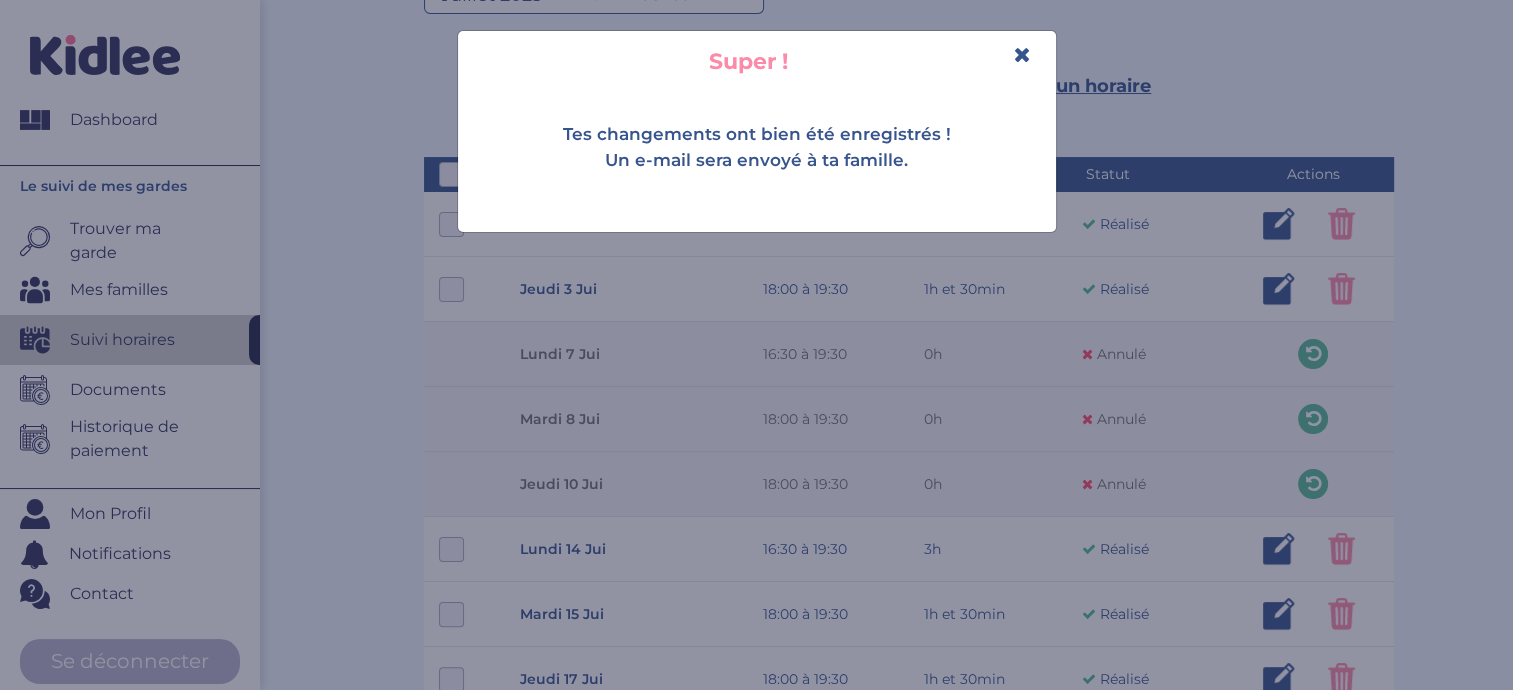 click at bounding box center (1022, 54) 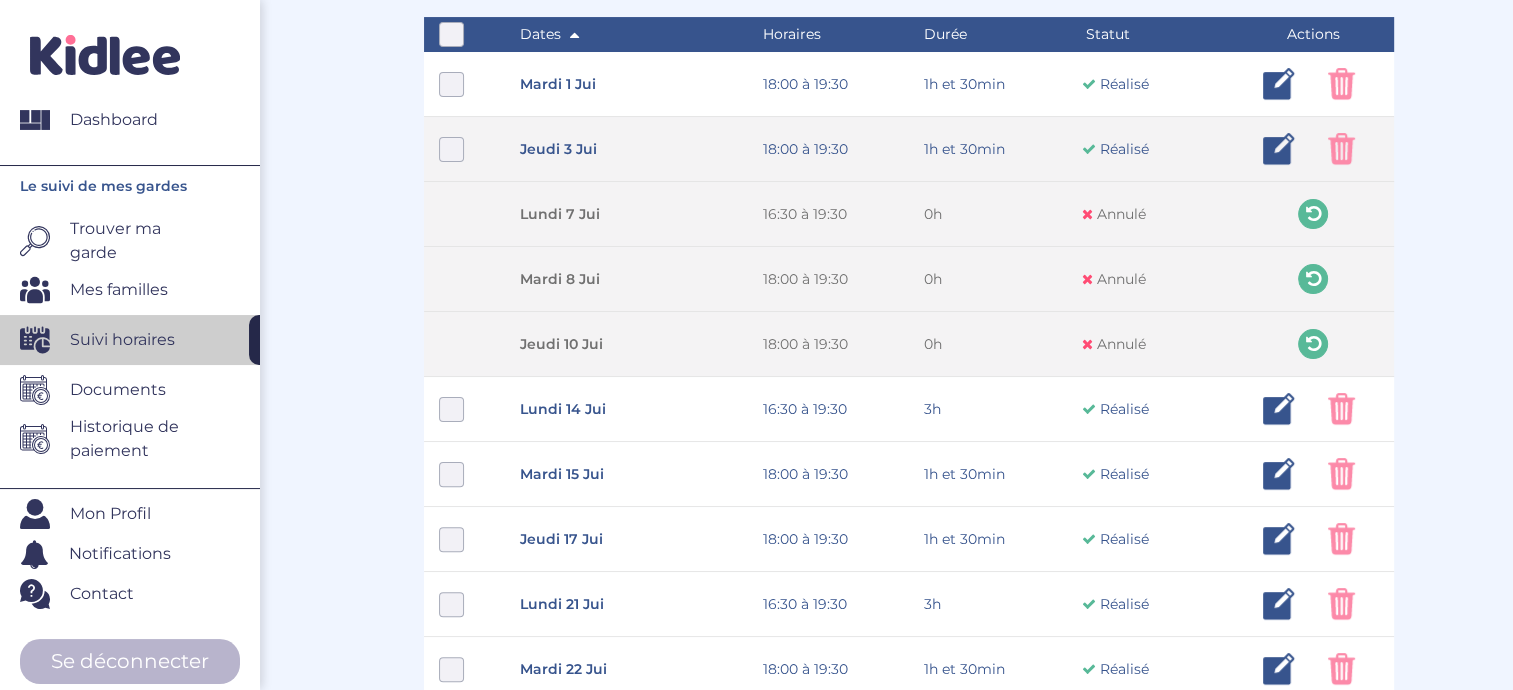 scroll, scrollTop: 480, scrollLeft: 0, axis: vertical 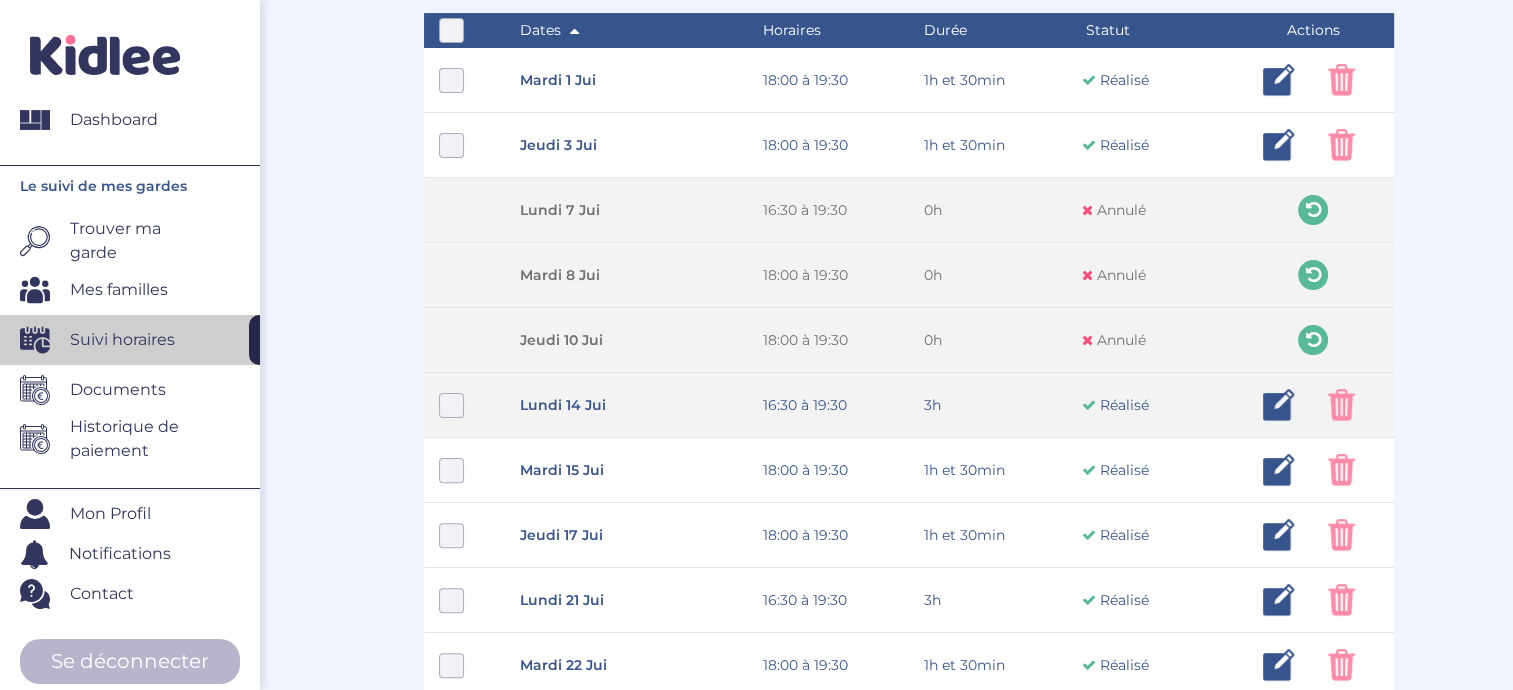 click at bounding box center [1341, 405] 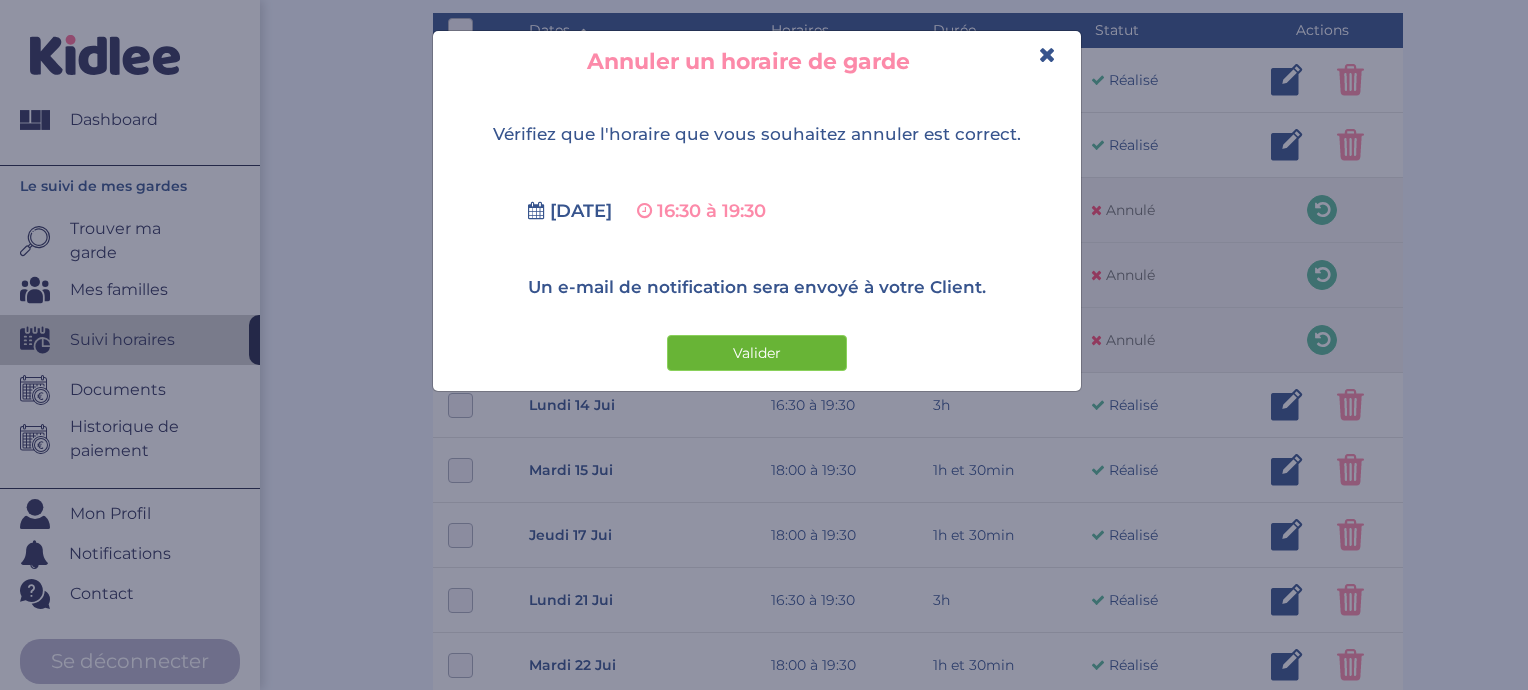 click on "Valider" at bounding box center [757, 353] 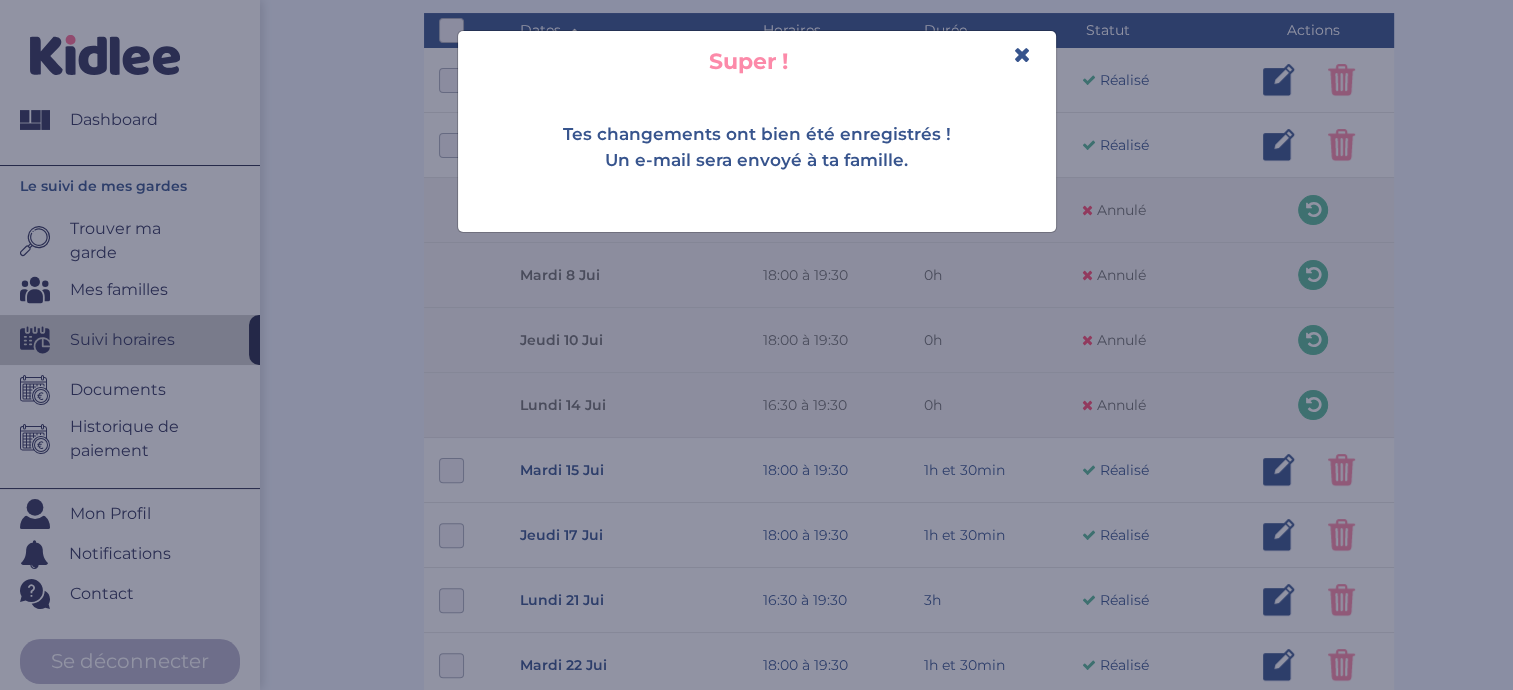click at bounding box center [1022, 54] 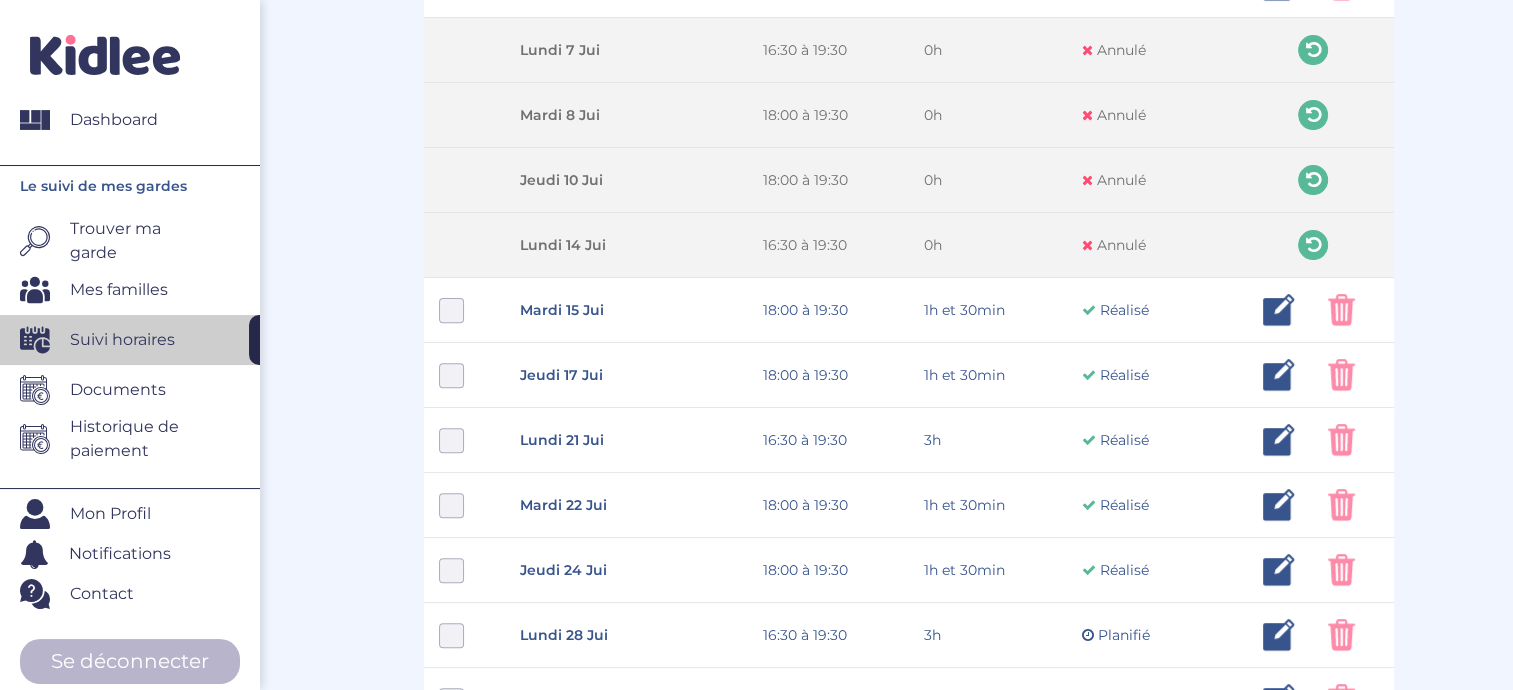 scroll, scrollTop: 651, scrollLeft: 0, axis: vertical 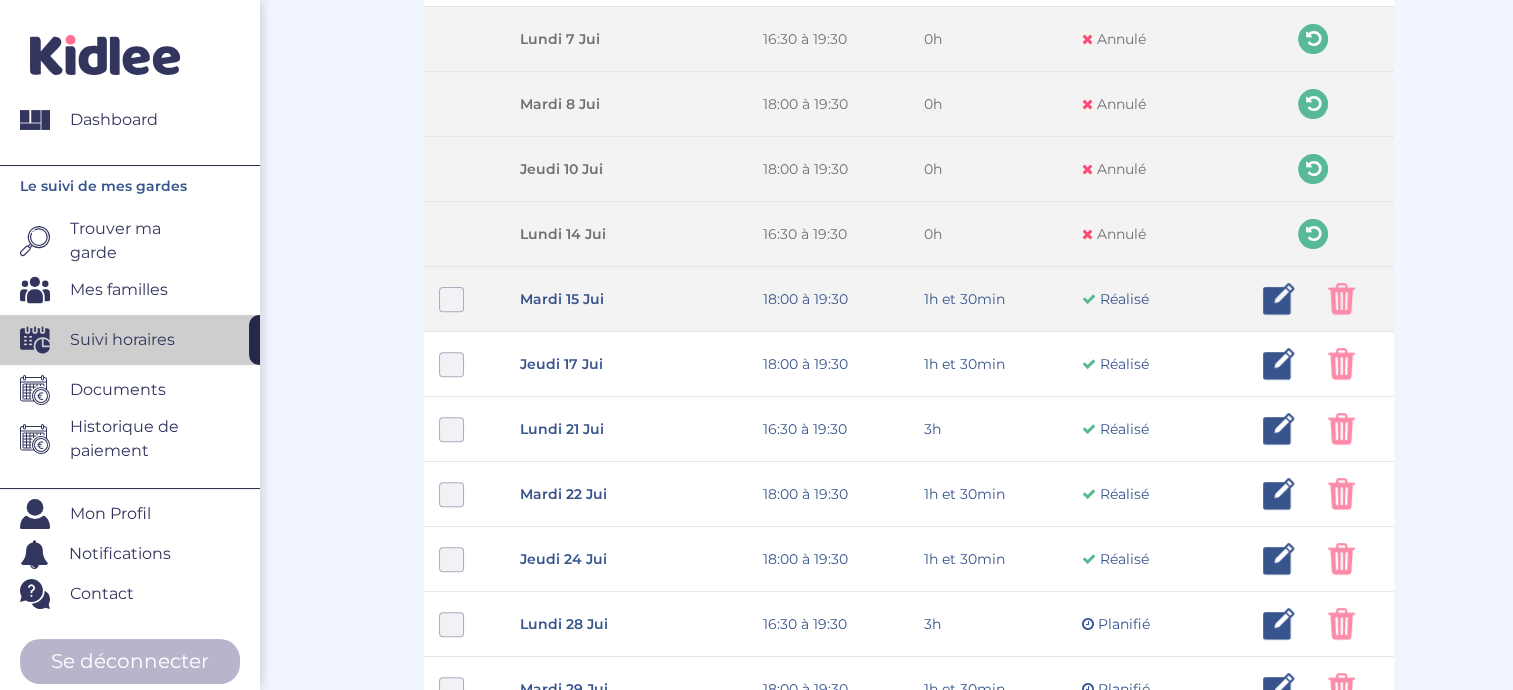 click at bounding box center (1341, 299) 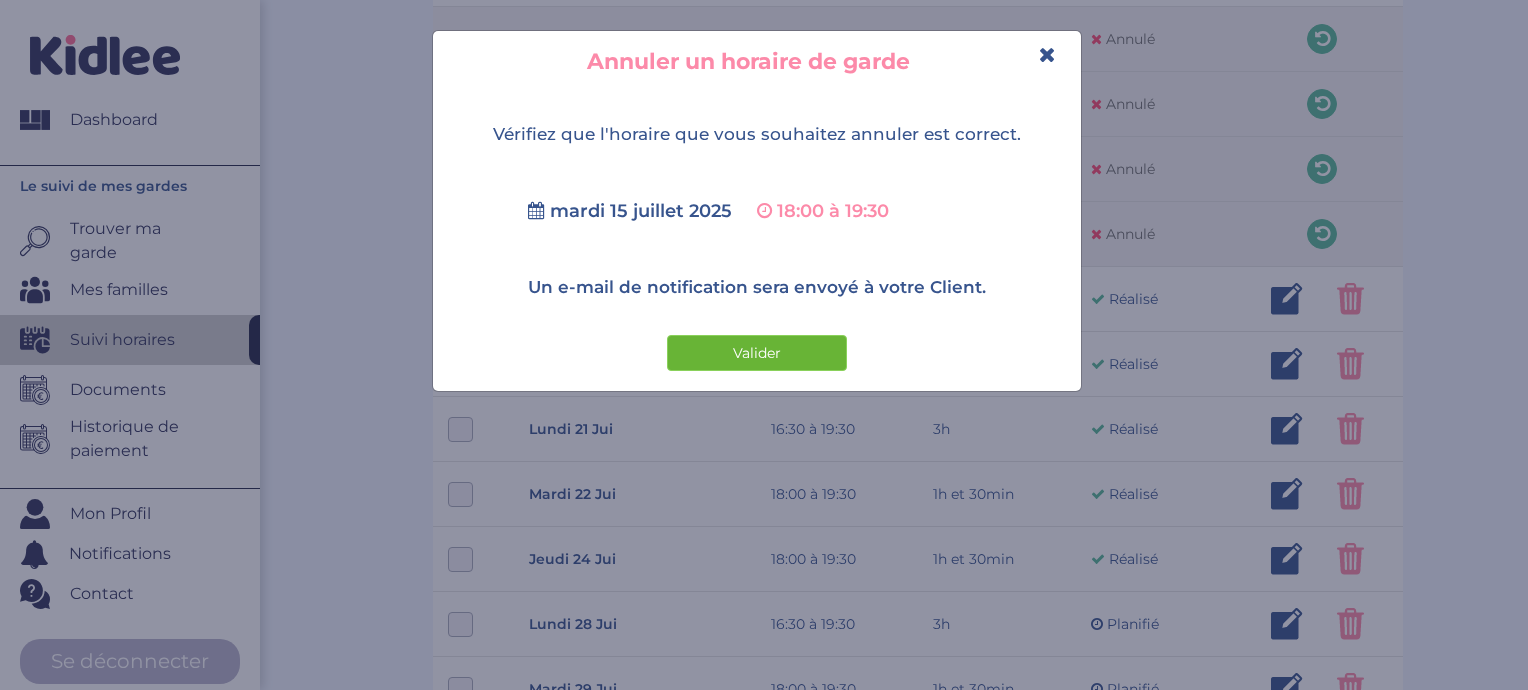 click on "Valider" at bounding box center (757, 353) 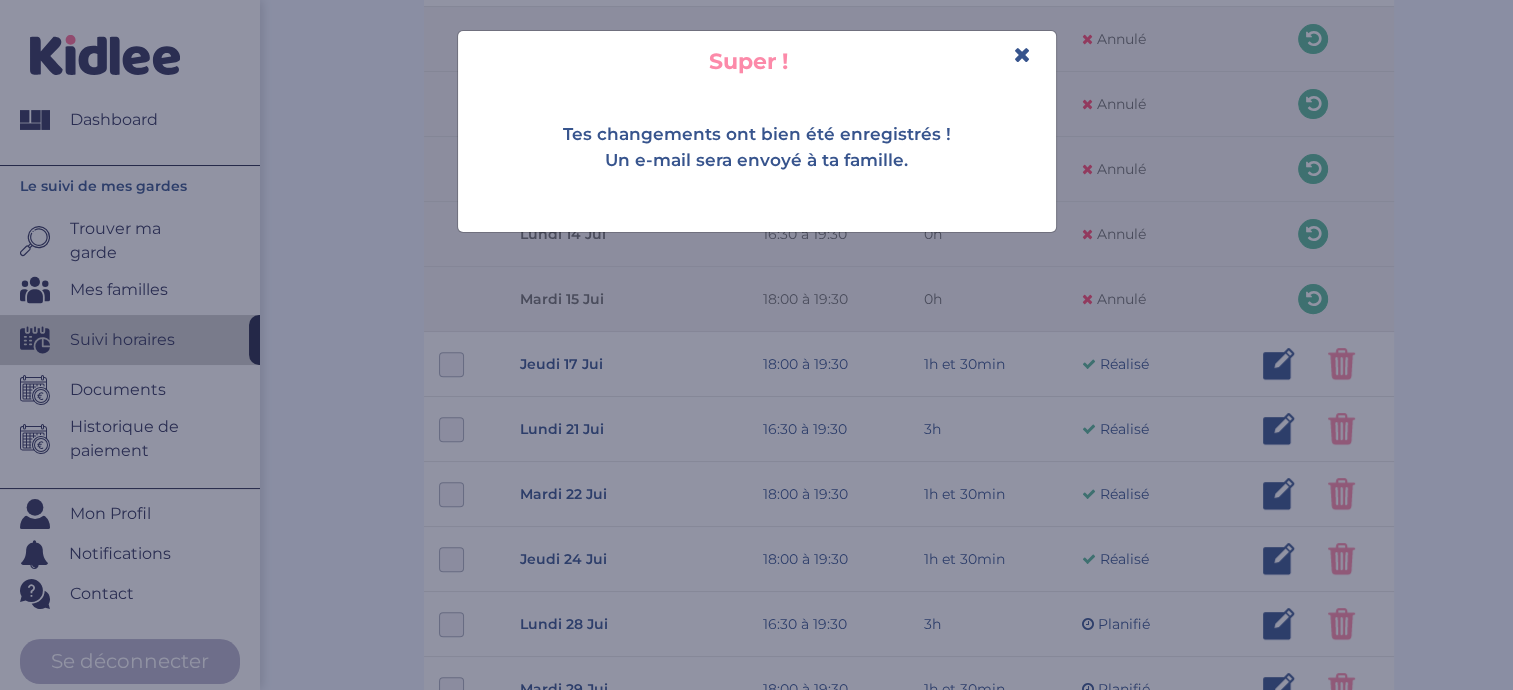click at bounding box center [1022, 54] 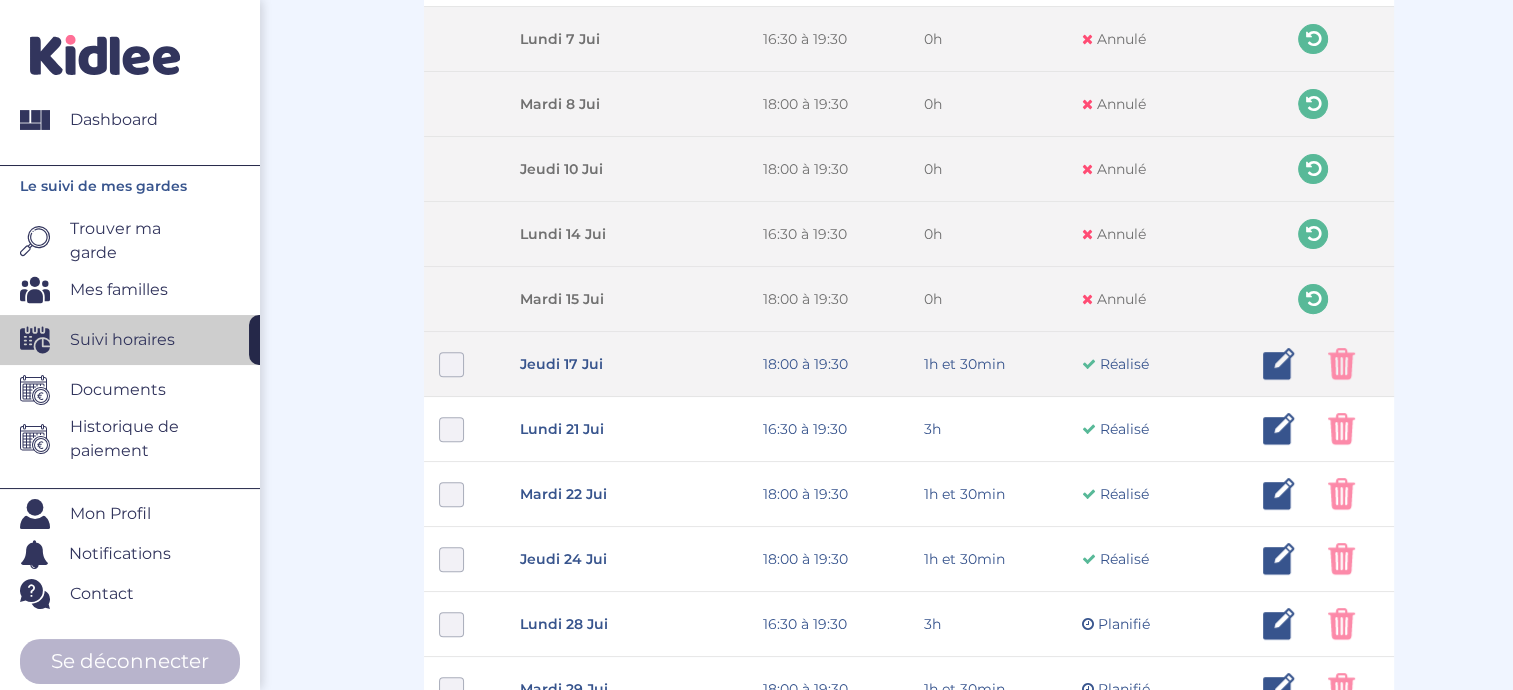 click at bounding box center [1341, 364] 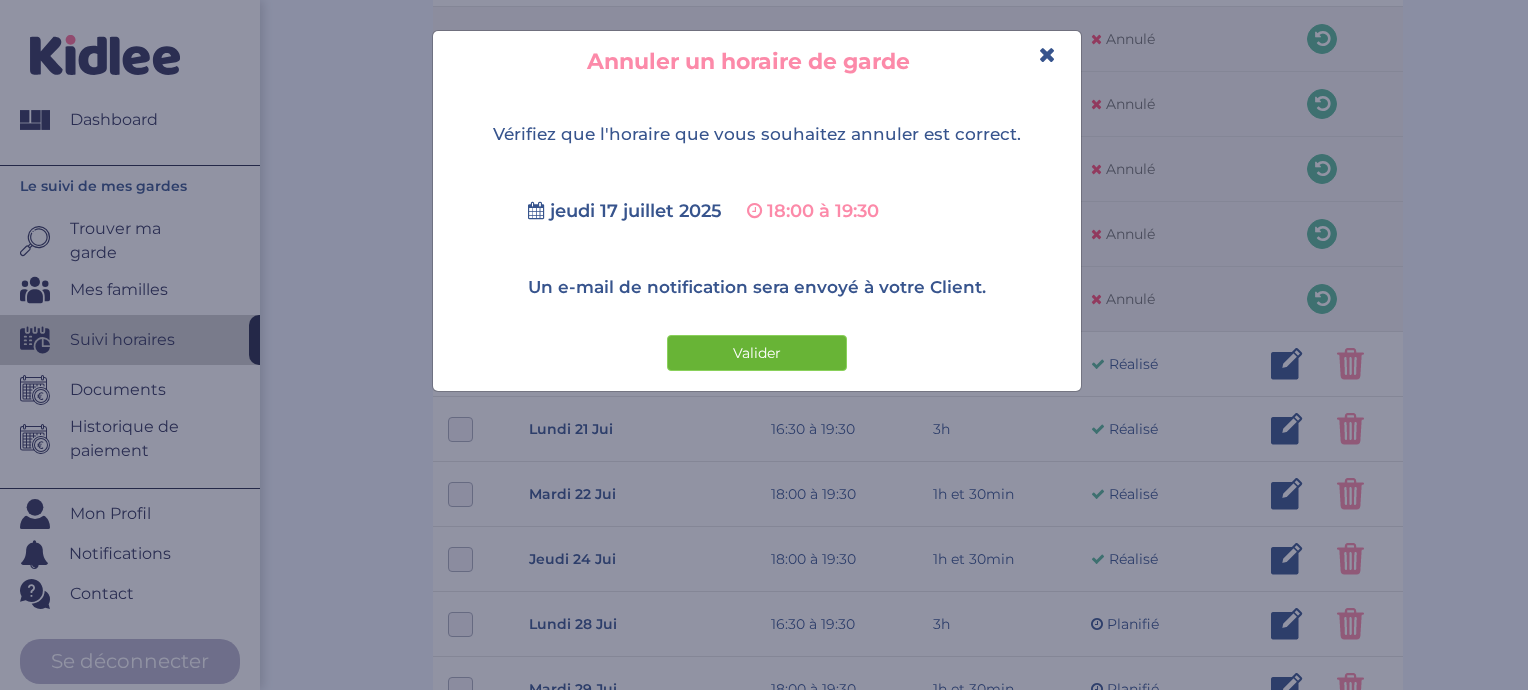 click on "Valider" at bounding box center [757, 353] 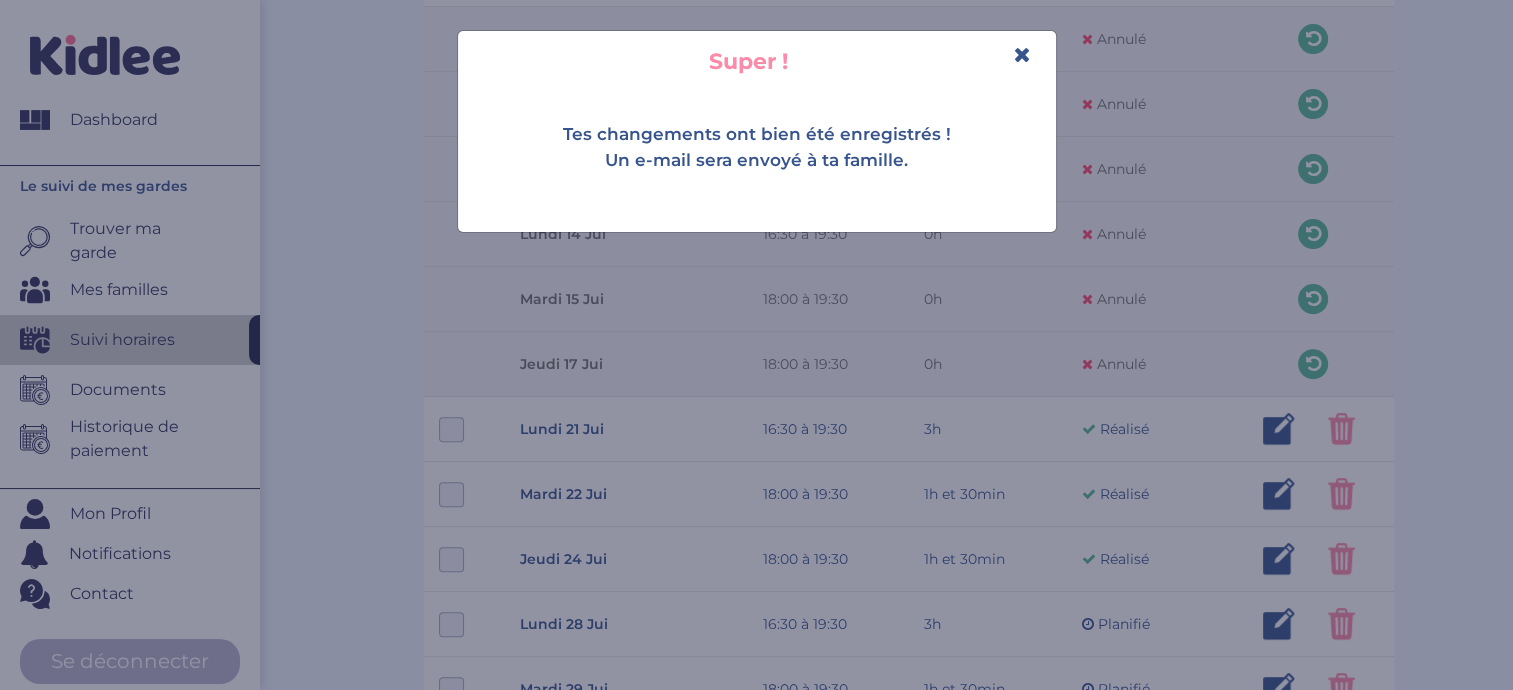 click at bounding box center [1022, 54] 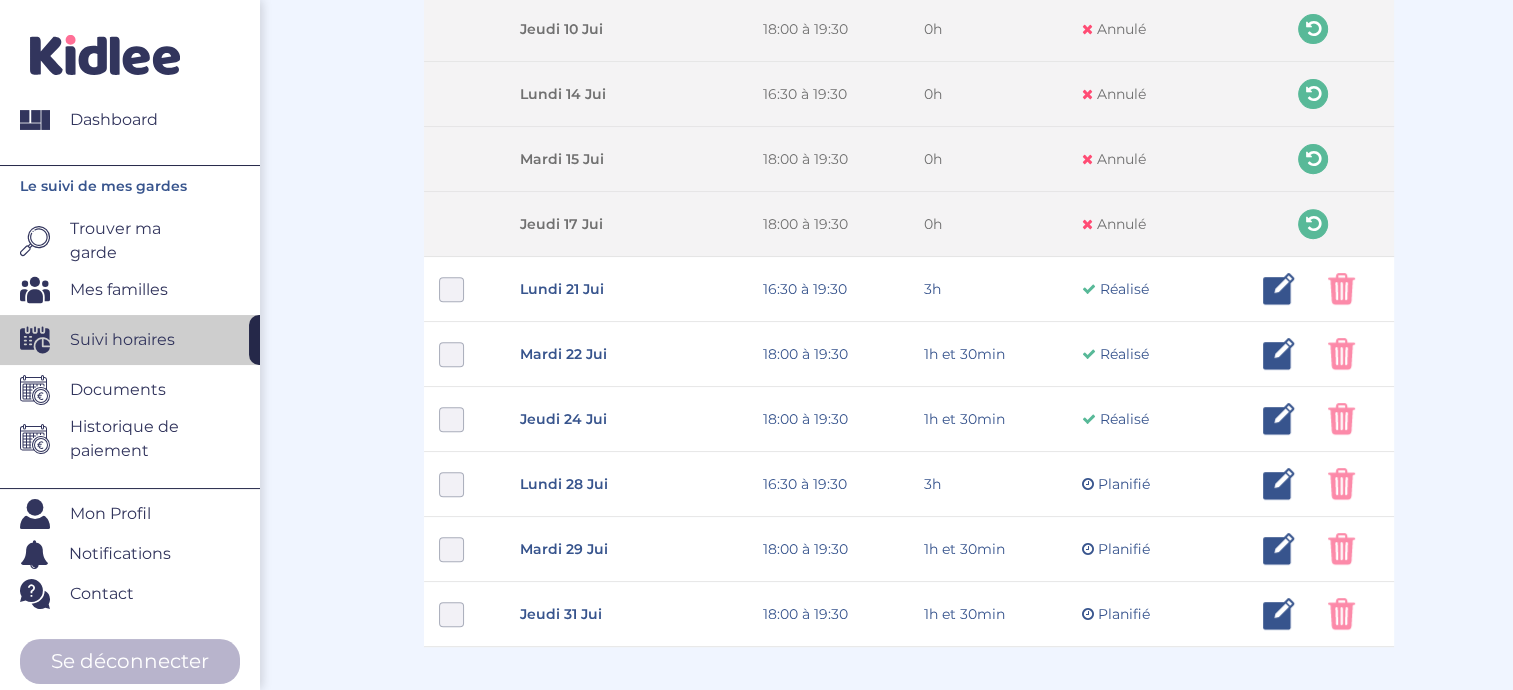 scroll, scrollTop: 800, scrollLeft: 0, axis: vertical 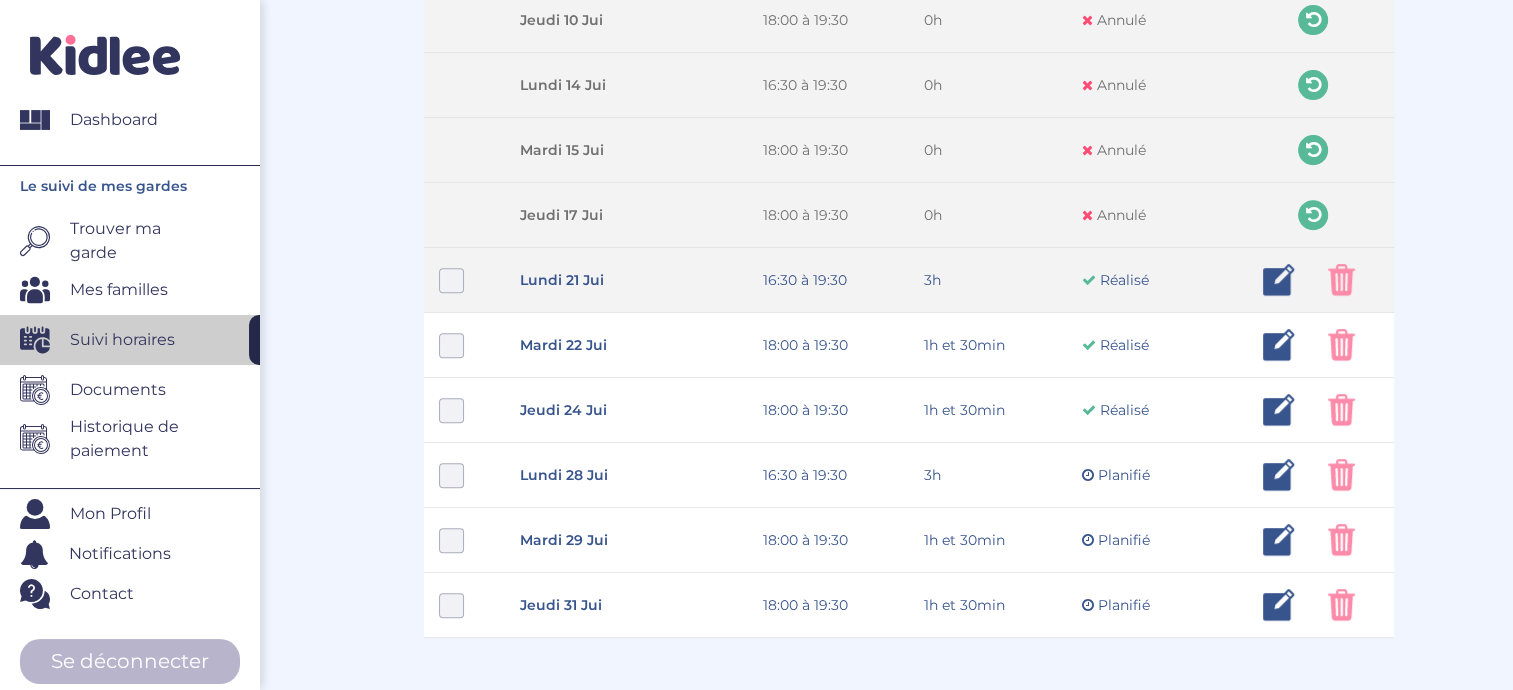 click at bounding box center (1341, 280) 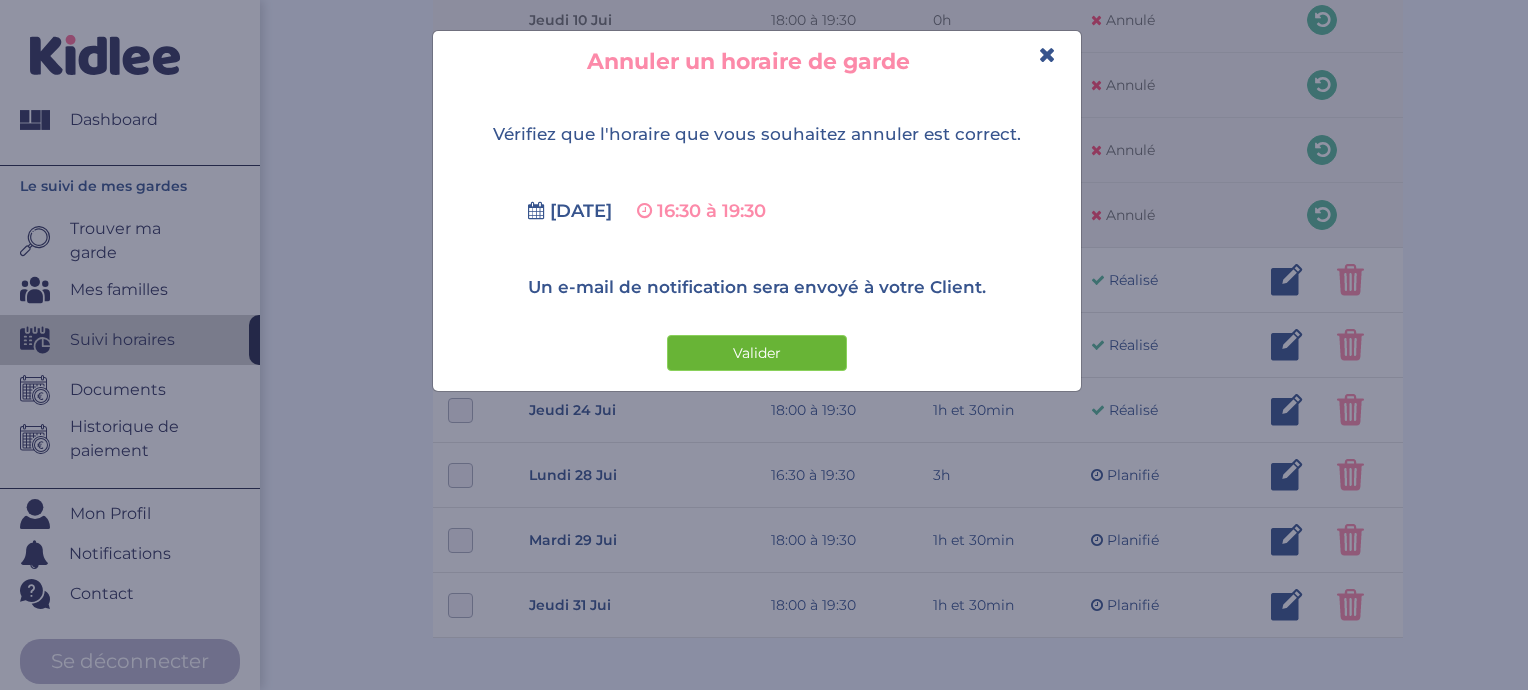 click on "Valider" at bounding box center (757, 353) 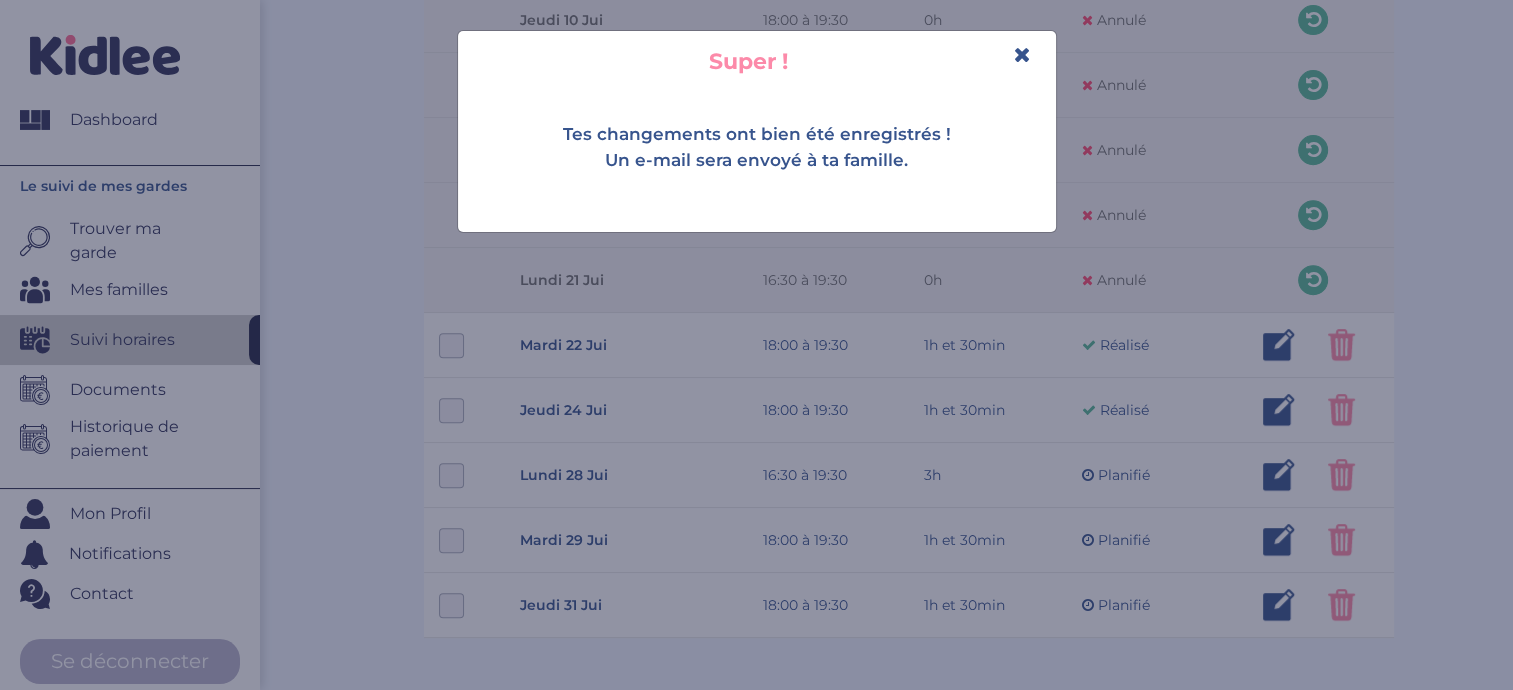 click at bounding box center [1022, 54] 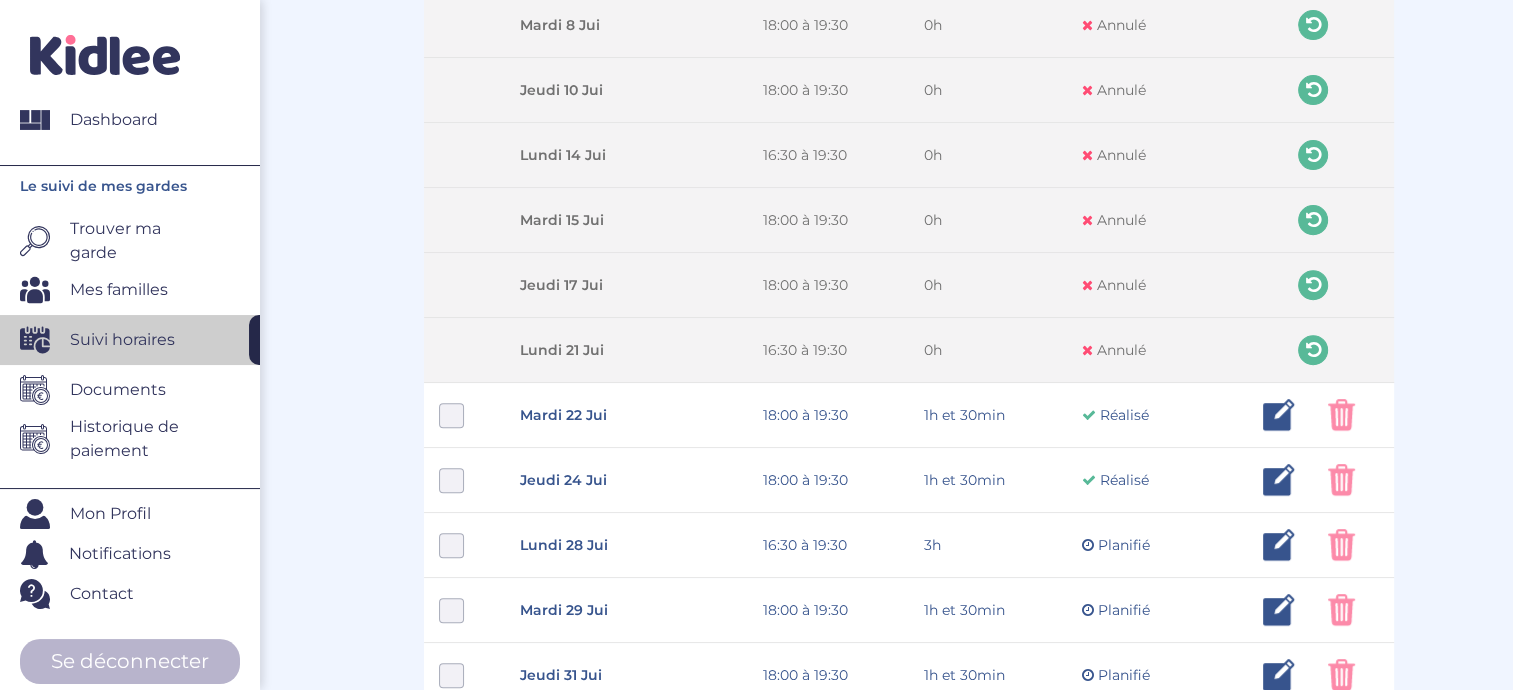 scroll, scrollTop: 749, scrollLeft: 0, axis: vertical 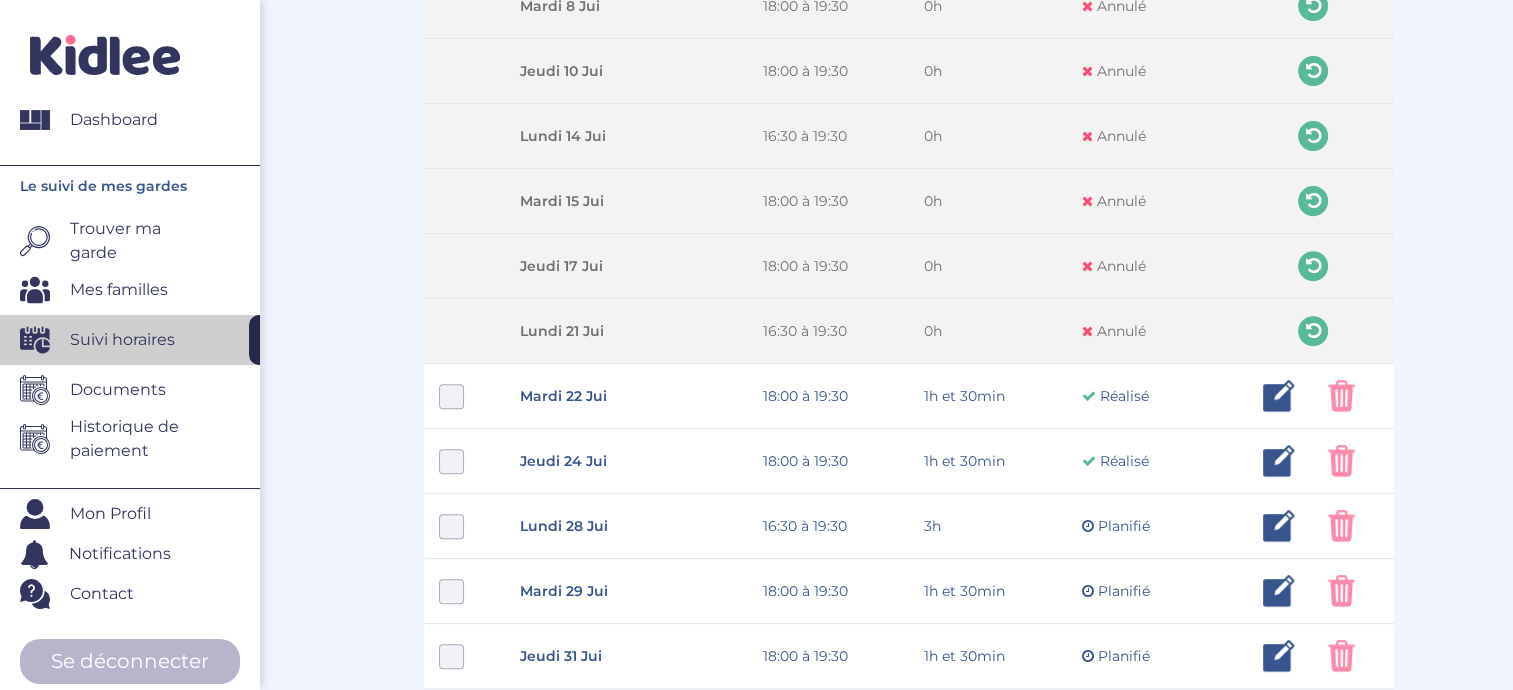 click on "Suivi horaires et paiements
Besoin d'aide ?
thObRbvXm5Auqa2vlOPYROjkpOHVN7OmeqWA6h45      Famille   Filtrer par famille
Teboul Puente Karen - [En cours]
2025-05-26 - 2025-07-31
Période affichée   Filtrer par mois
mai 2025
juin 2025
juillet 2025
: 12 heures   Le mois en cours :    juillet 2025   Coût total :    180€       Paiement à venir                 calcul en cours ...
Voir toutes mes factures
Ajouter un horaire
Modifier mes horaires généraux
J'ai compris" at bounding box center [910, 18] 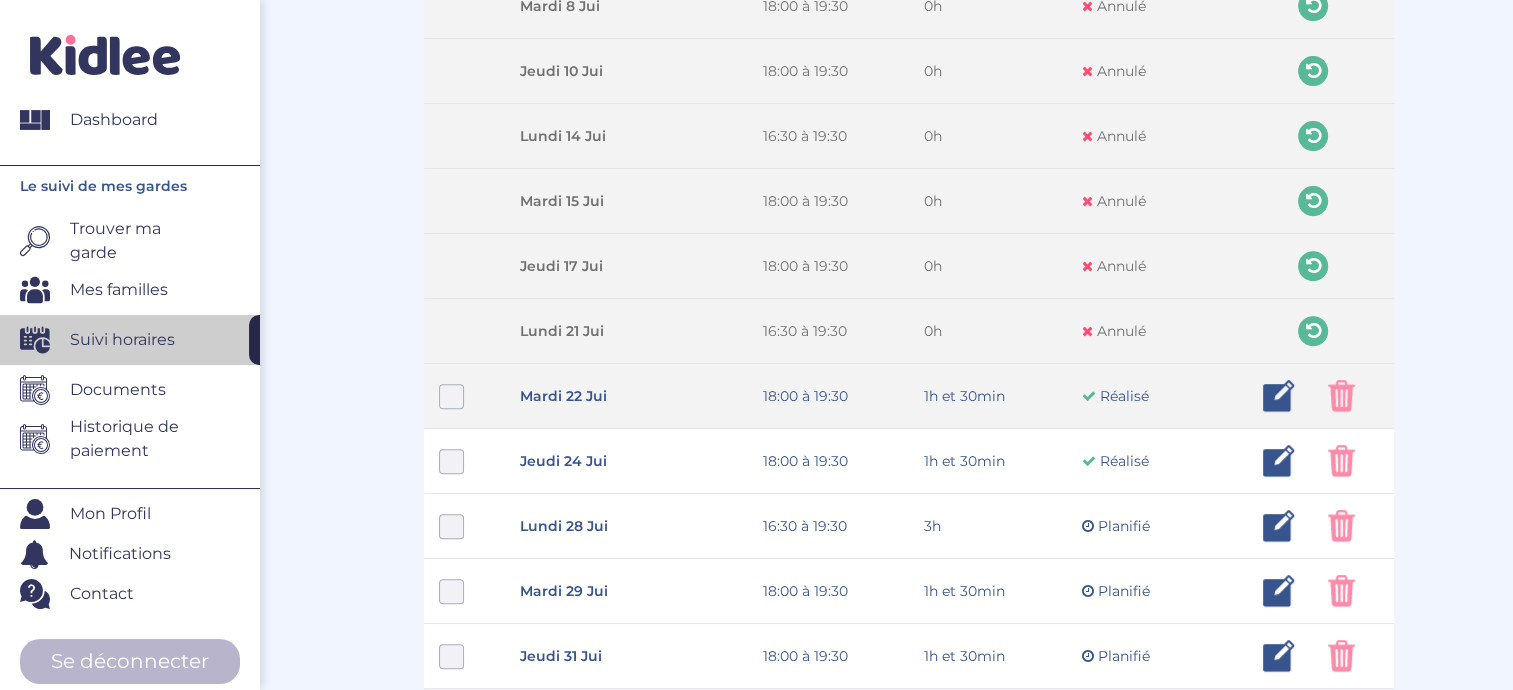 click at bounding box center [1341, 396] 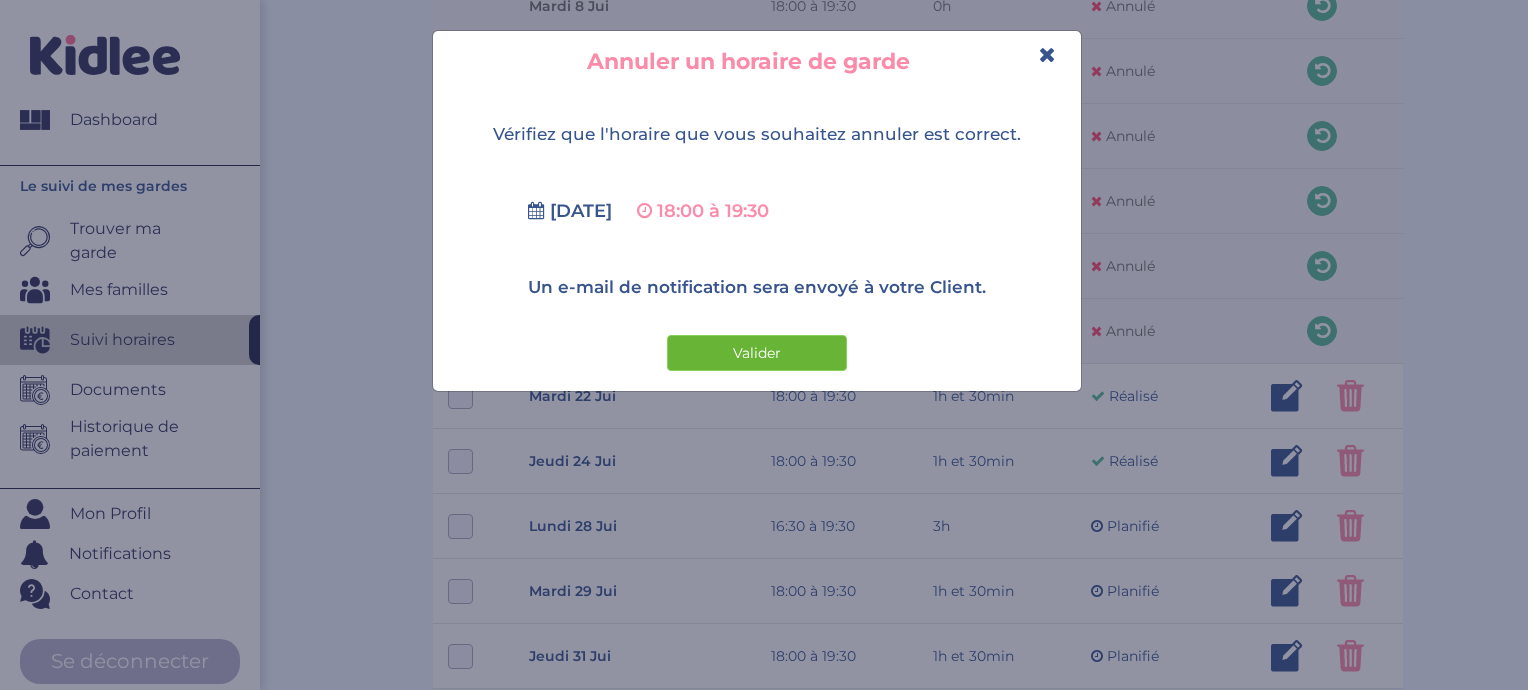 click on "Valider" at bounding box center [757, 353] 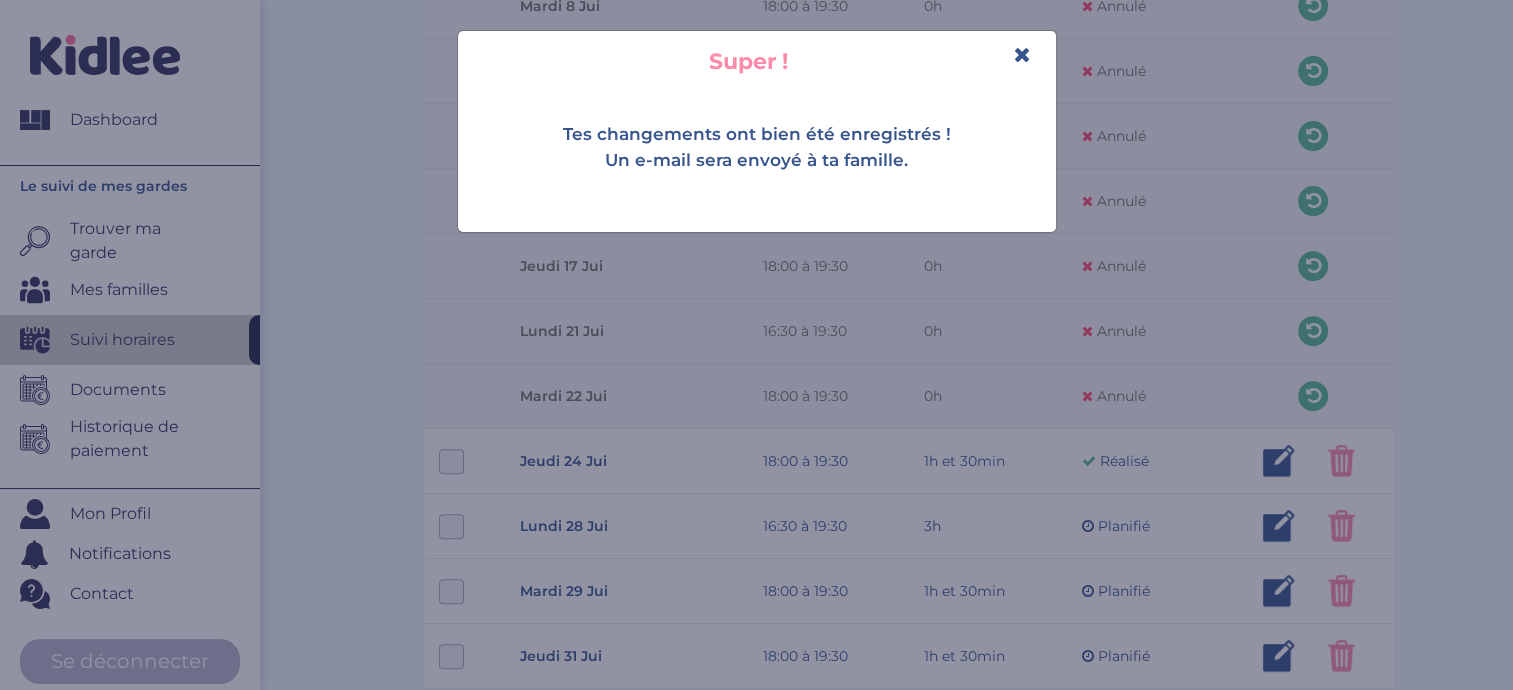 click at bounding box center [1022, 54] 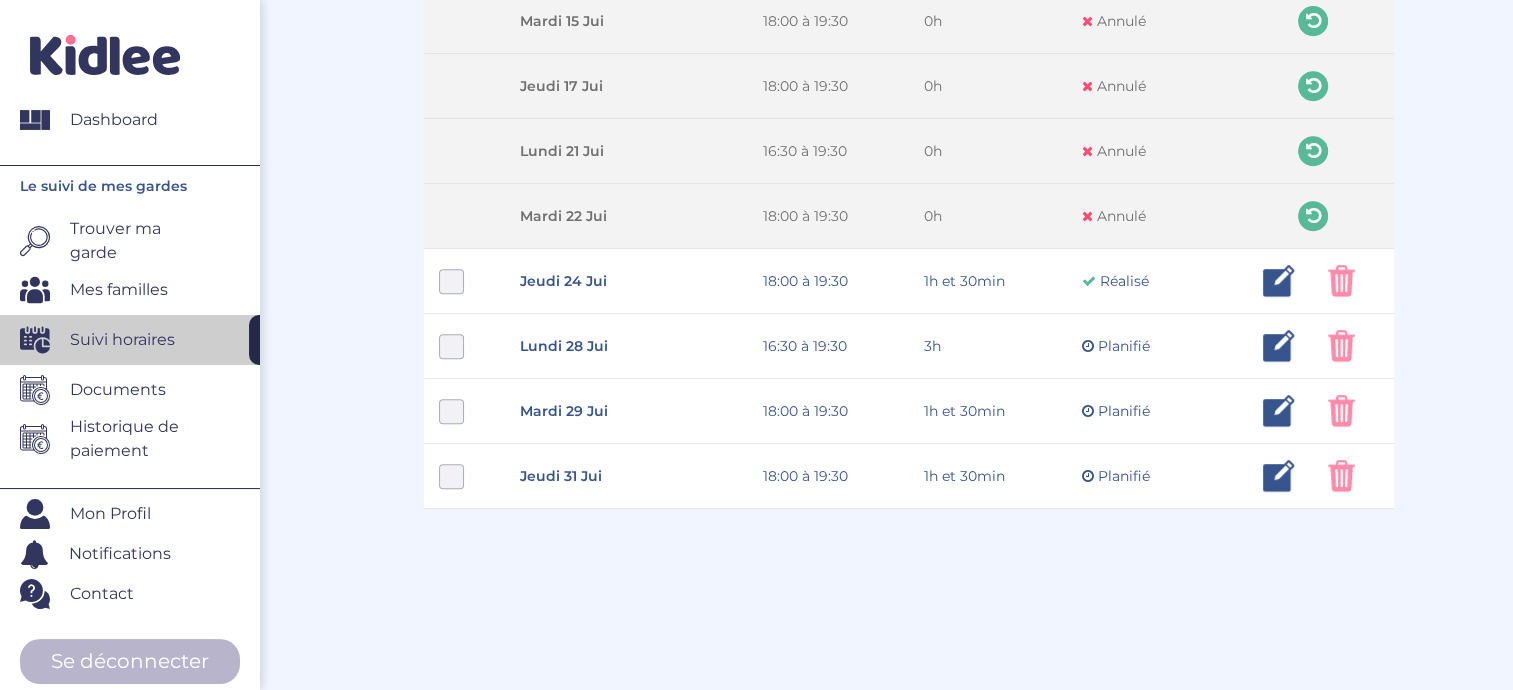 scroll, scrollTop: 931, scrollLeft: 0, axis: vertical 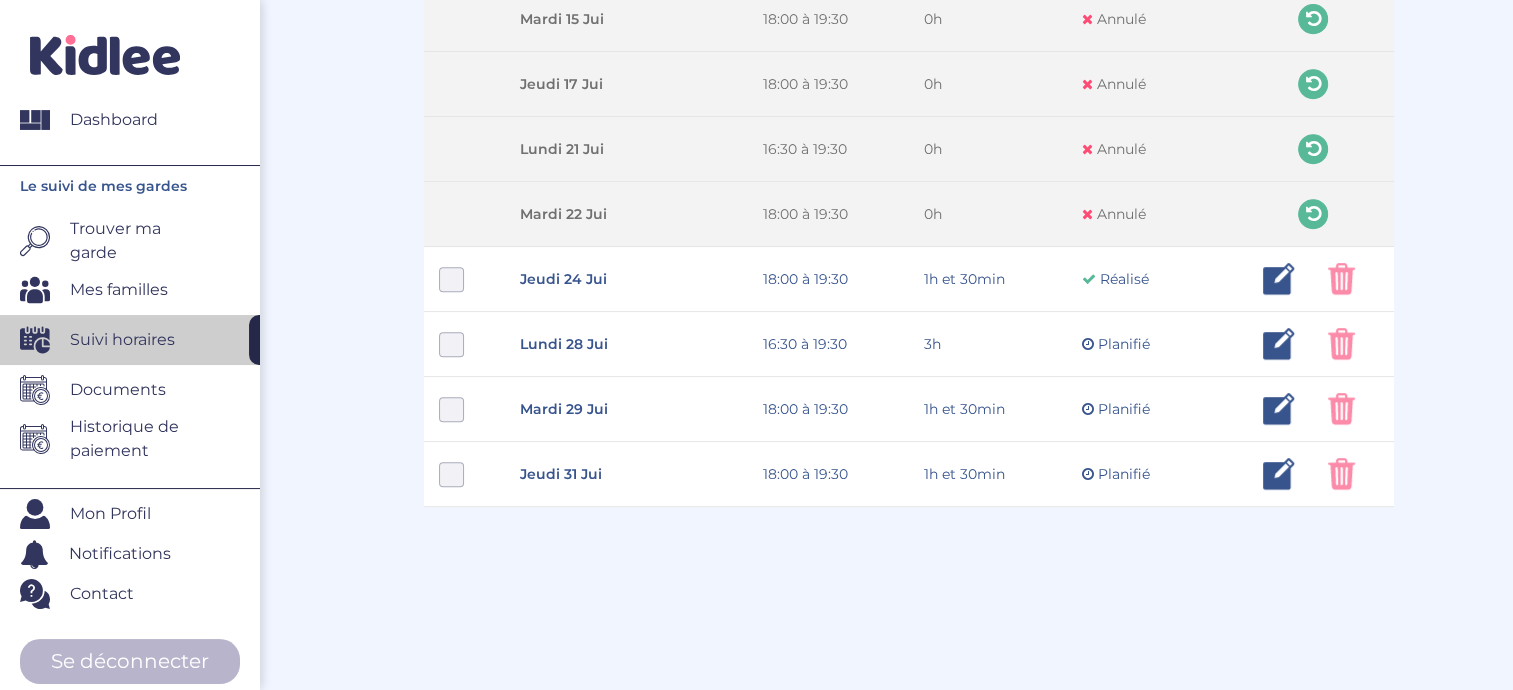 drag, startPoint x: 1336, startPoint y: 281, endPoint x: 1394, endPoint y: 361, distance: 98.81296 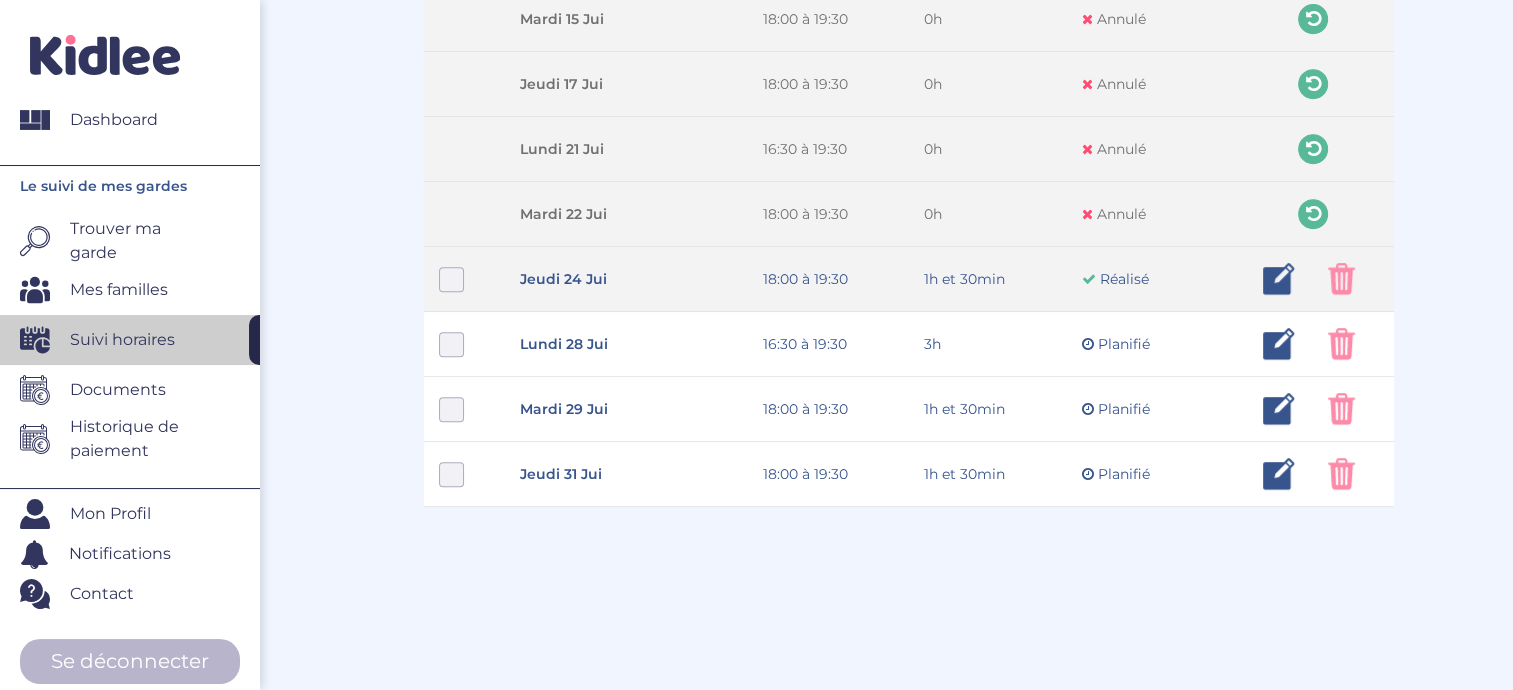 click at bounding box center [1341, 279] 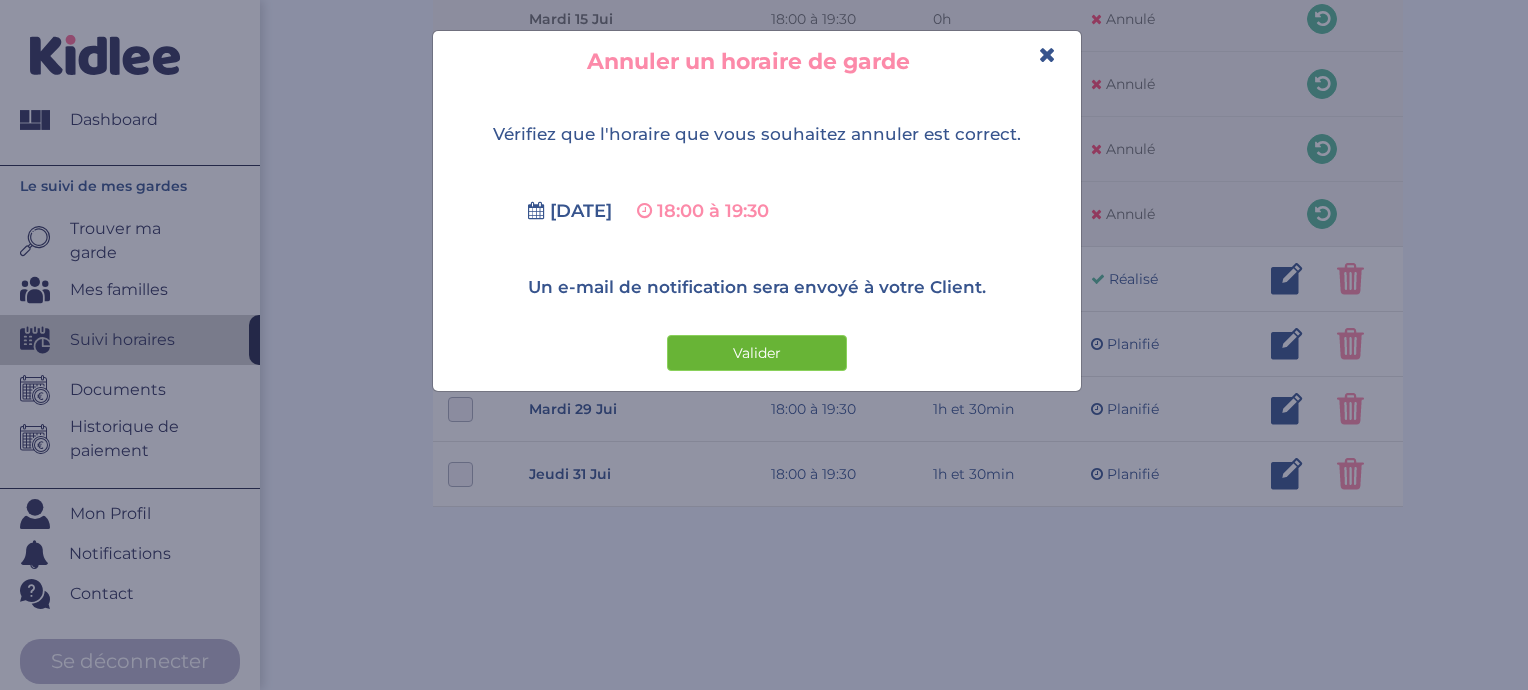 click on "Valider" at bounding box center [757, 353] 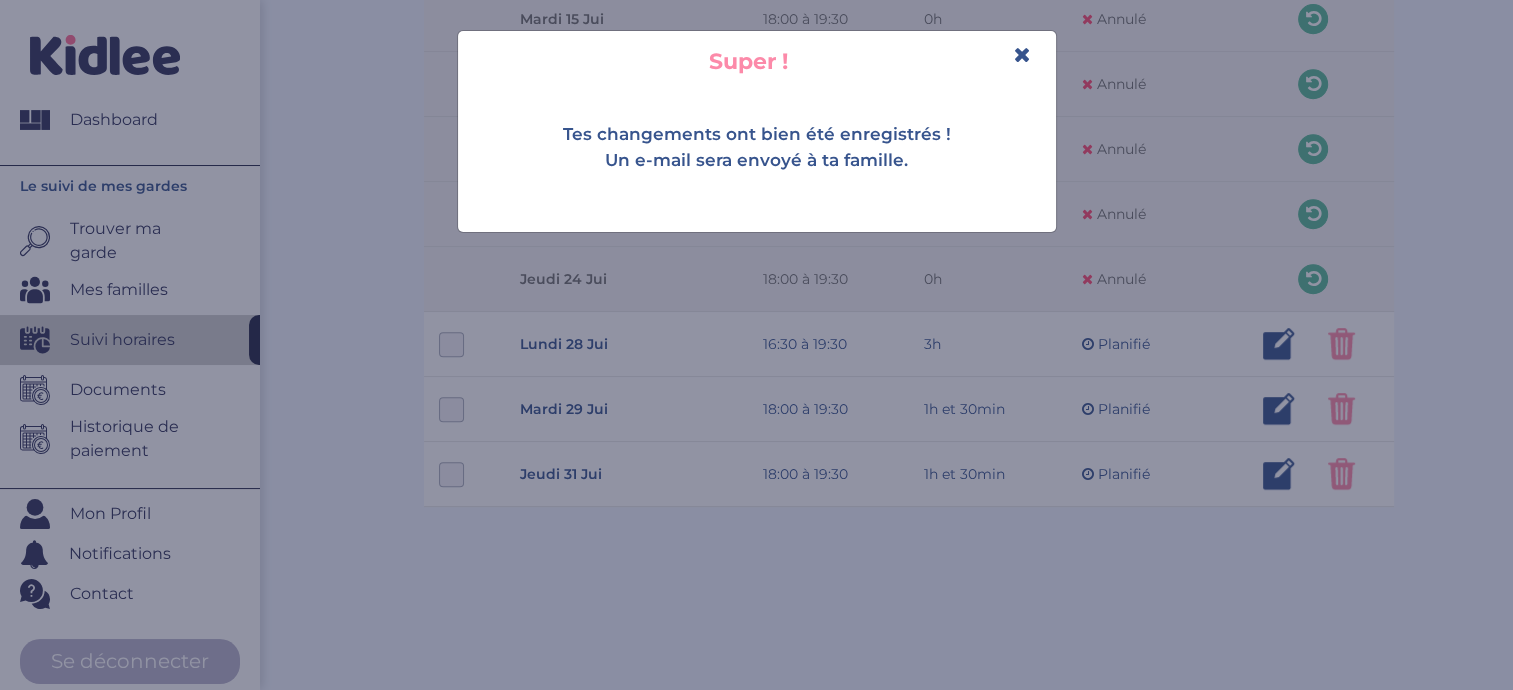 click at bounding box center (1022, 54) 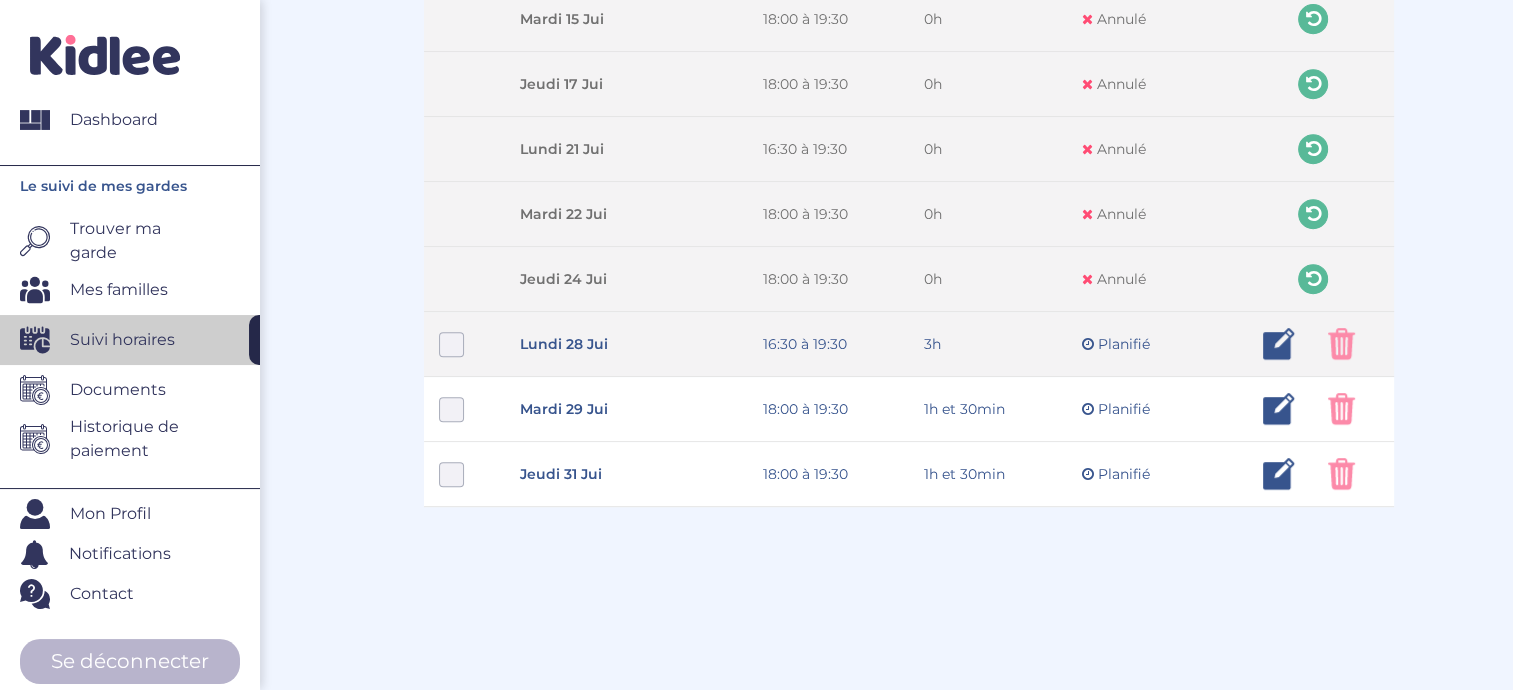 click at bounding box center [1341, 344] 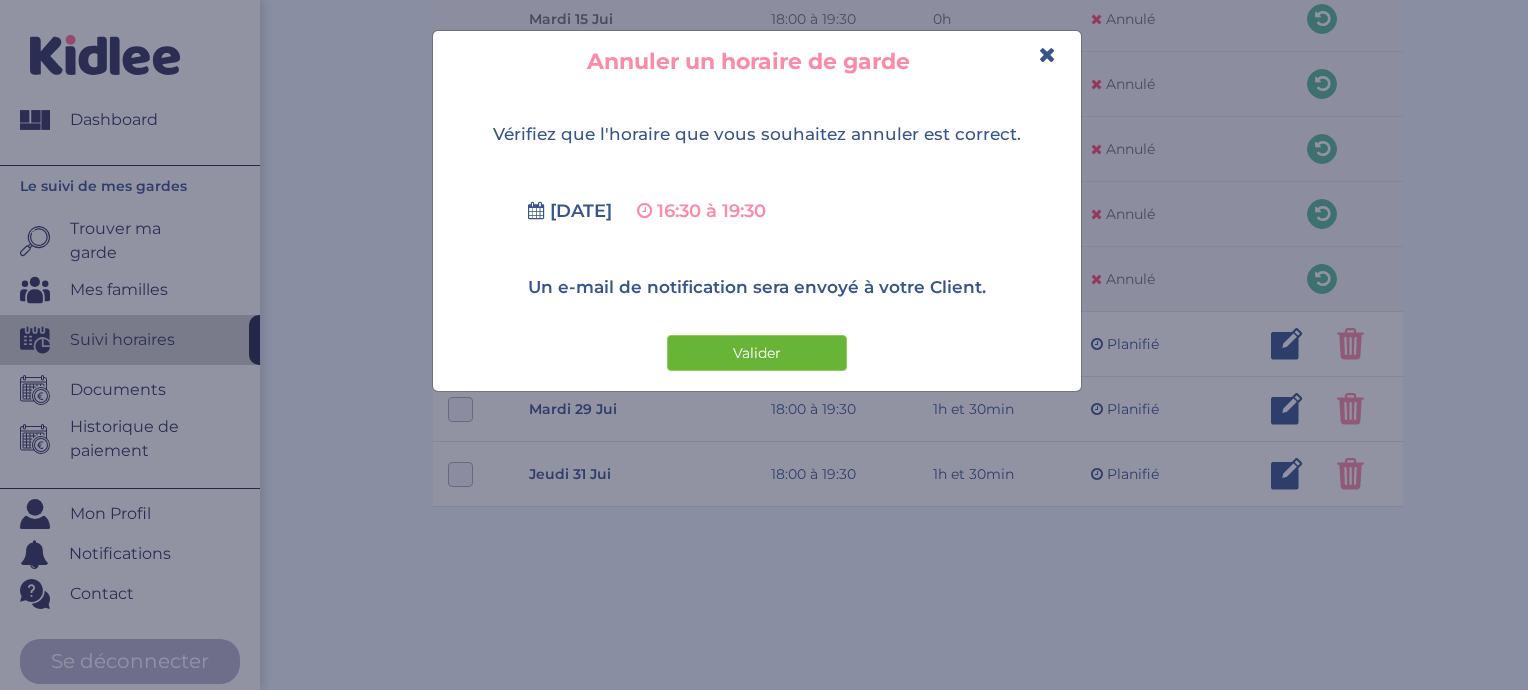 click on "Valider" at bounding box center (757, 353) 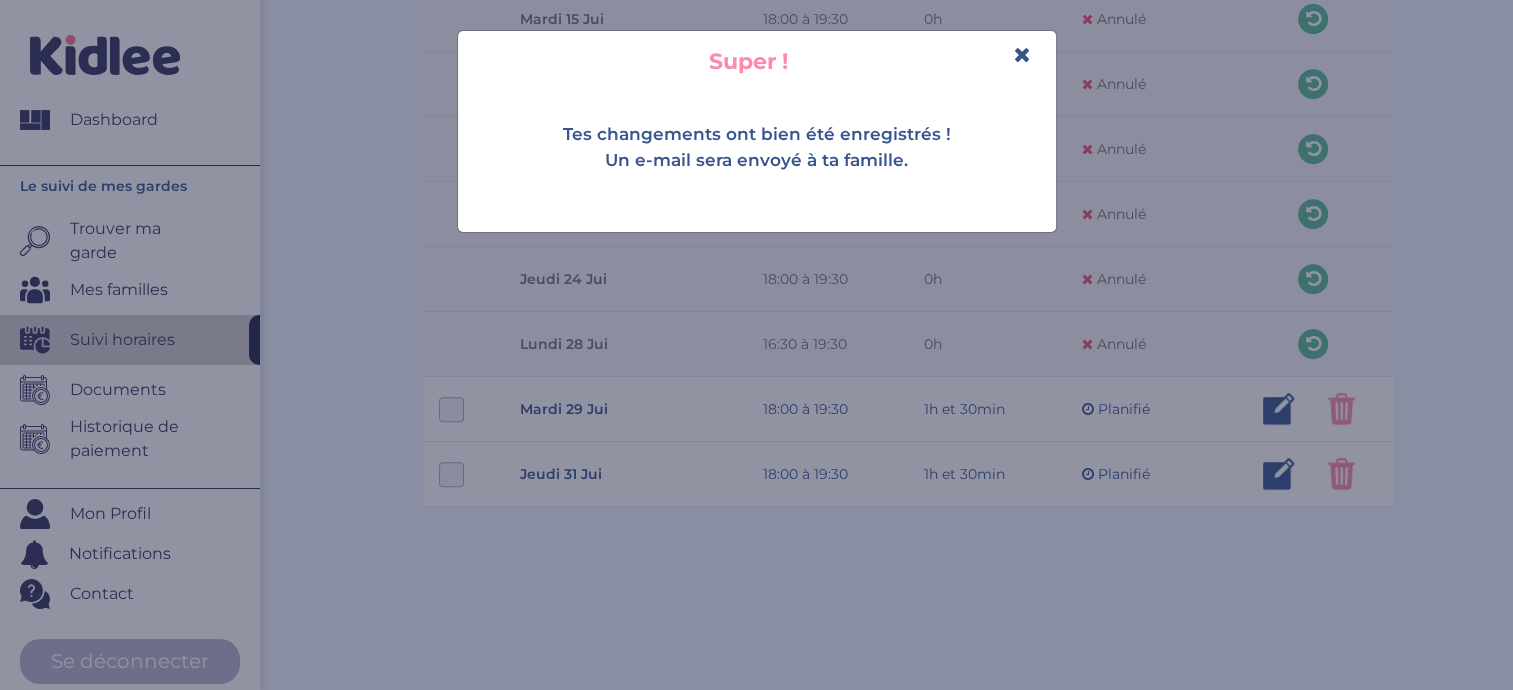 click at bounding box center (1022, 54) 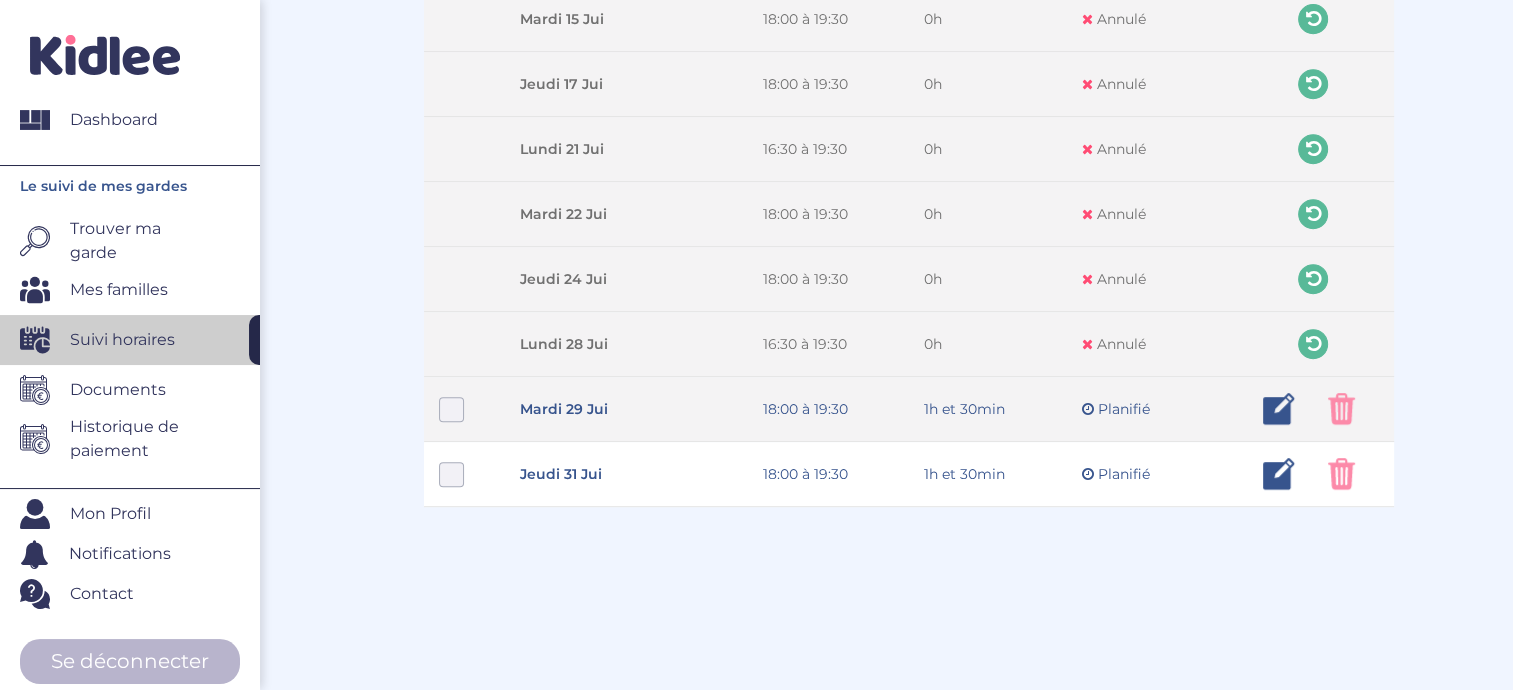 click at bounding box center (1341, 409) 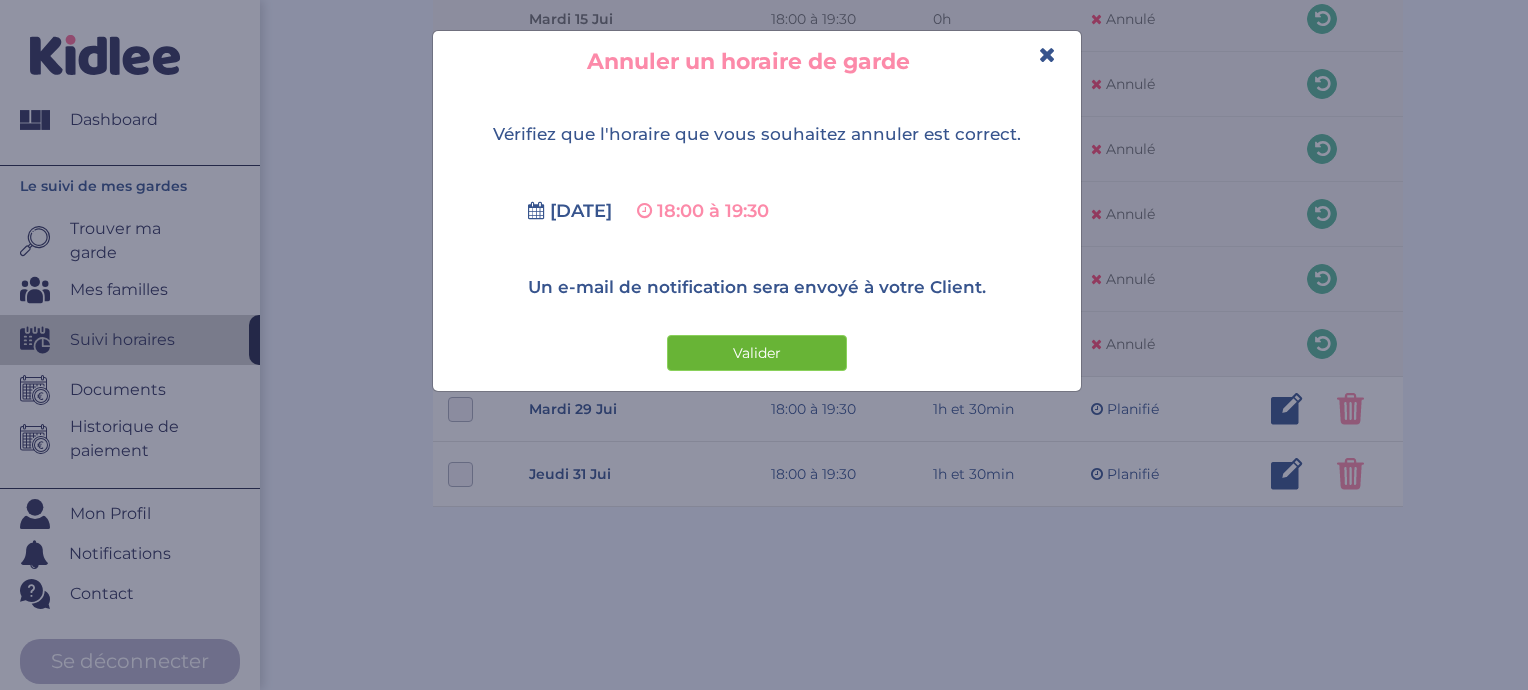 click on "Valider" at bounding box center (757, 353) 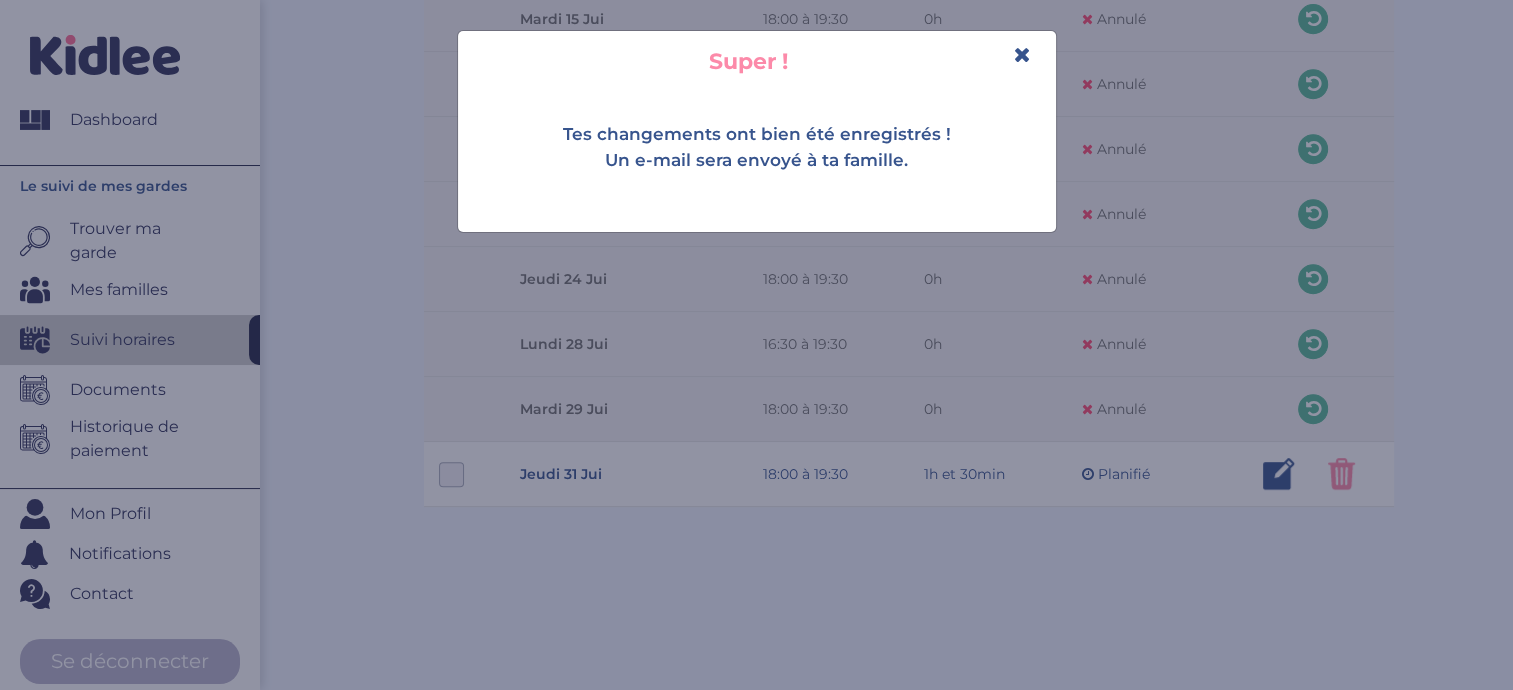 click at bounding box center [1022, 54] 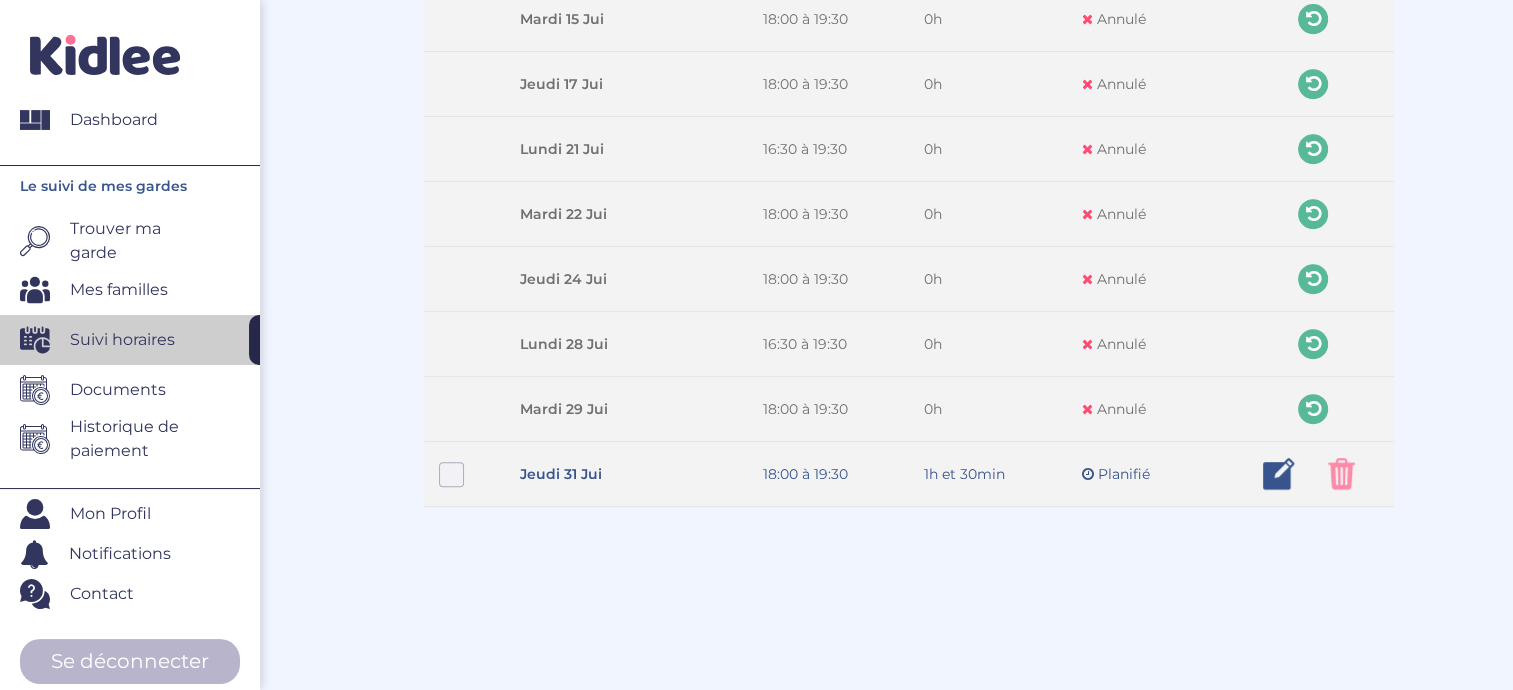 click at bounding box center [1341, 474] 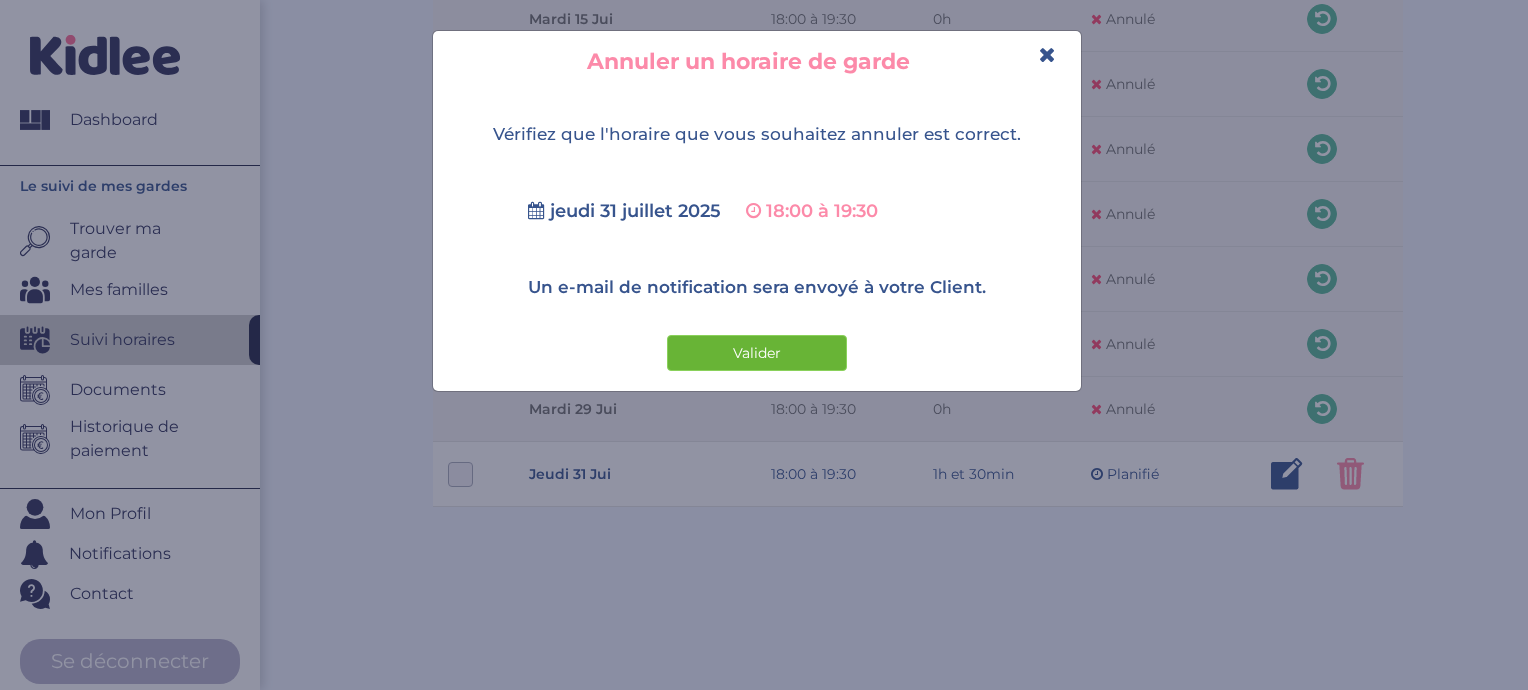 click on "Valider" at bounding box center [757, 353] 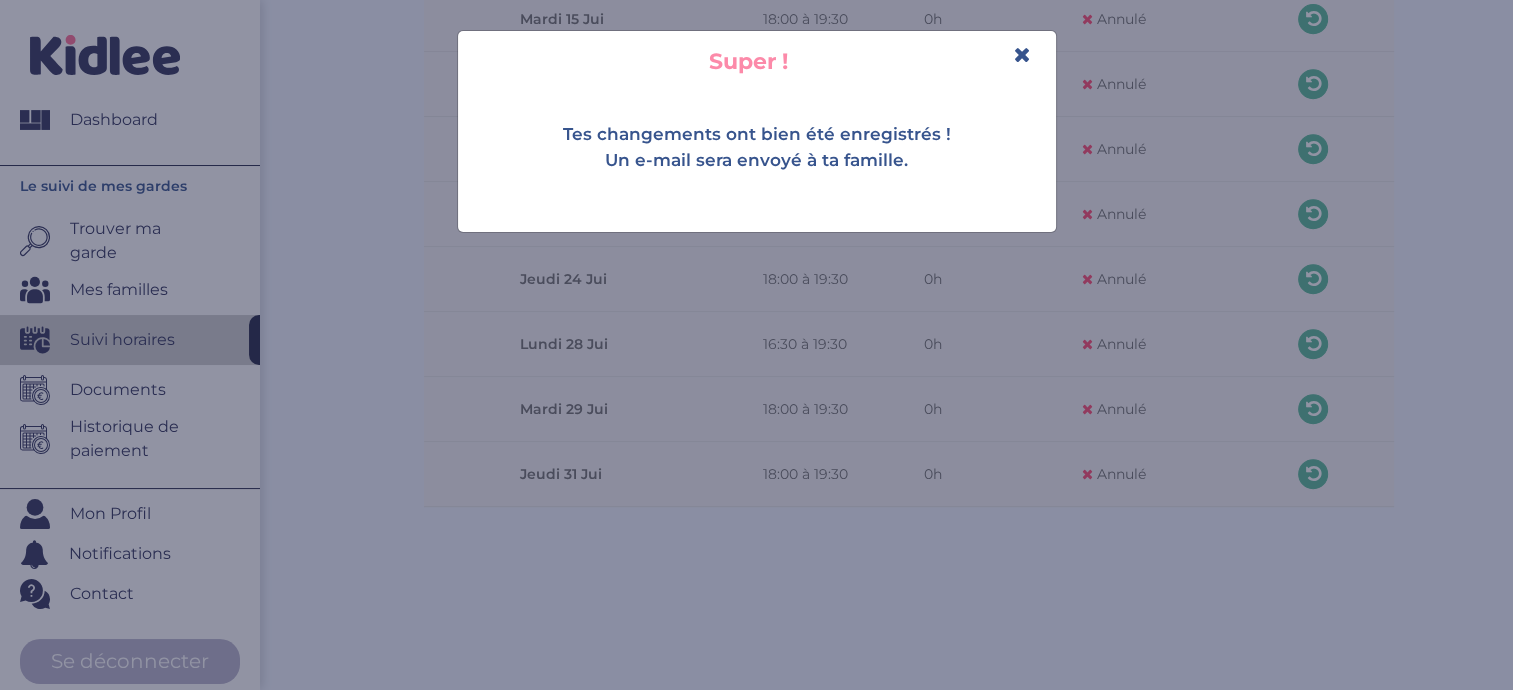 click on "Super !" at bounding box center (757, 61) 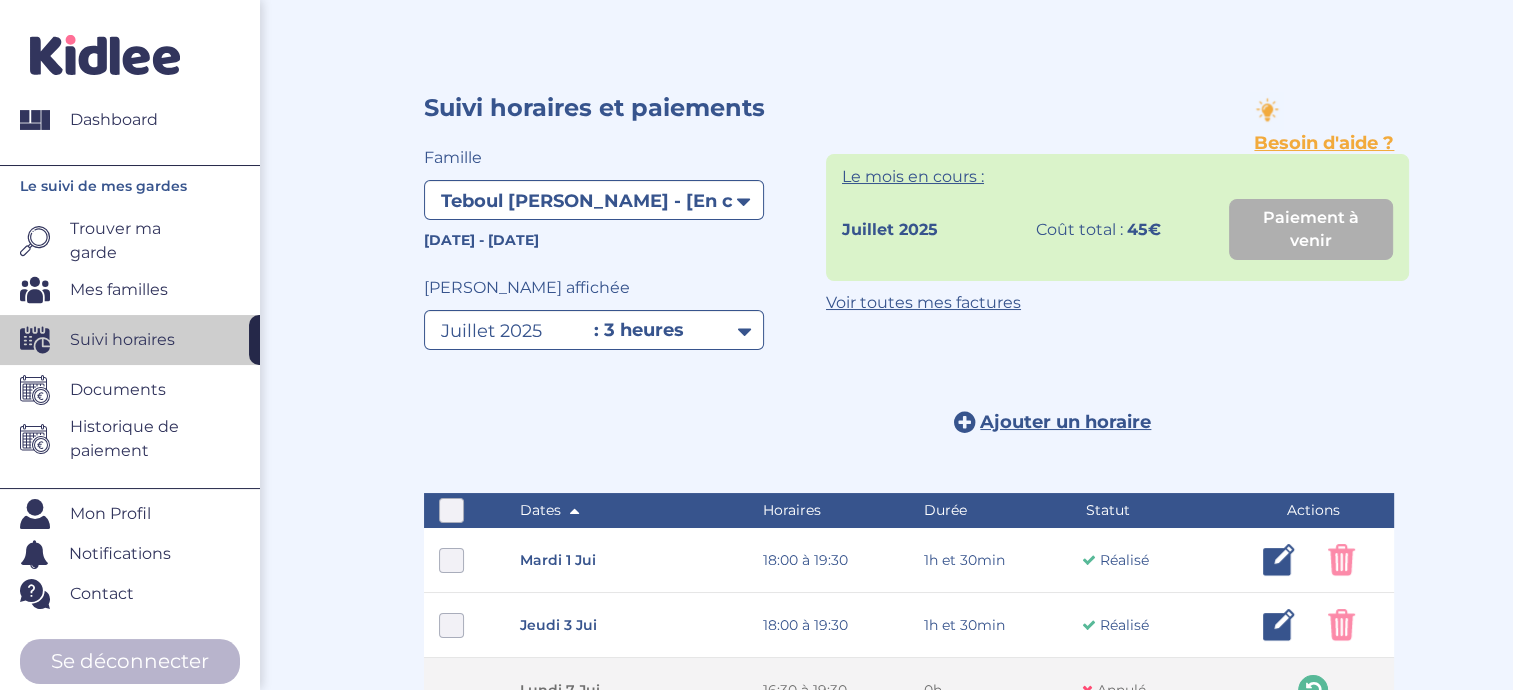scroll, scrollTop: 1028, scrollLeft: 0, axis: vertical 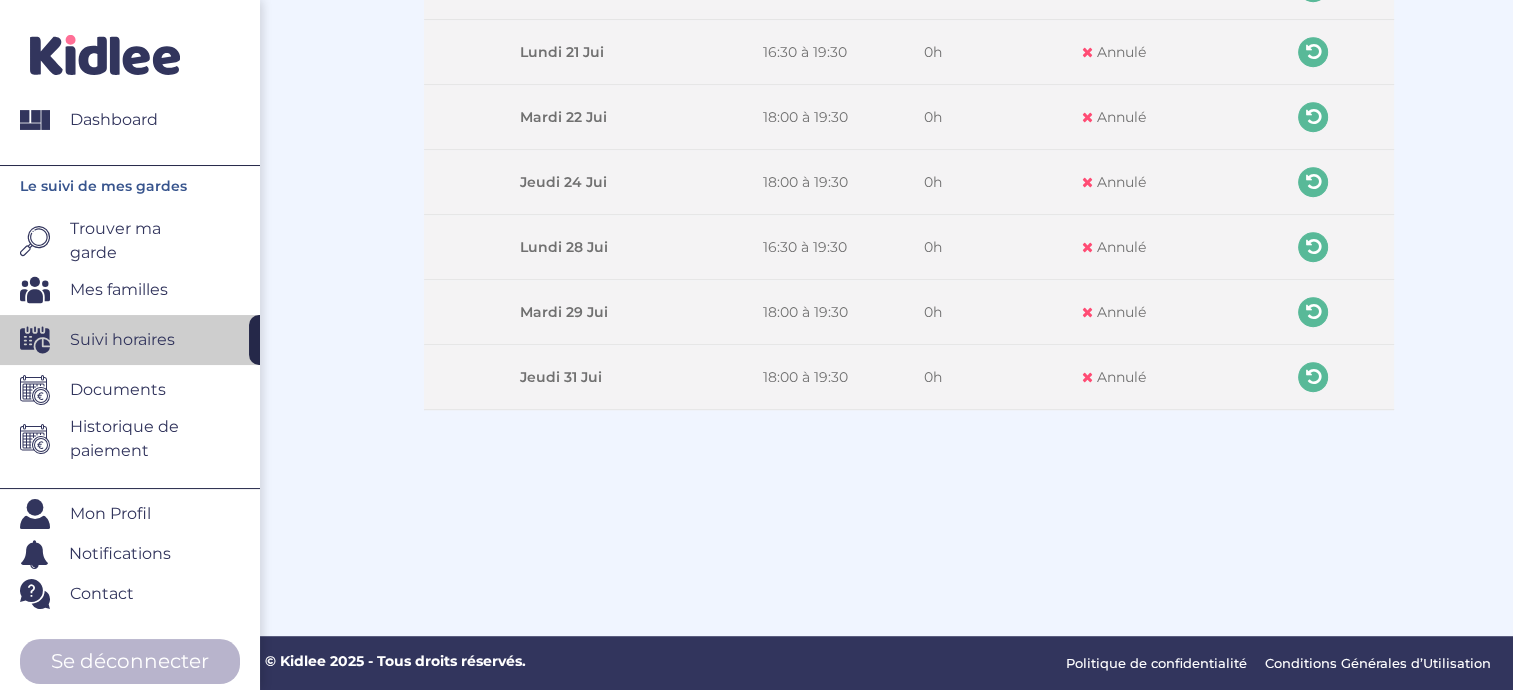click on "Suivi horaires et paiements
Besoin d'aide ?
thObRbvXm5Auqa2vlOPYROjkpOHVN7OmeqWA6h45      Famille   Filtrer par famille
Teboul Puente Karen - [En cours]
2025-05-26 - 2025-07-31
Période affichée   Filtrer par mois
mai 2025
juin 2025
juillet 2025
: 3 heures   Le mois en cours :    juillet 2025   Coût total :    45€       Paiement à venir                 calcul en cours ...
Voir toutes mes factures
Ajouter un horaire
Modifier mes horaires généraux
J'ai compris" at bounding box center (756, -169) 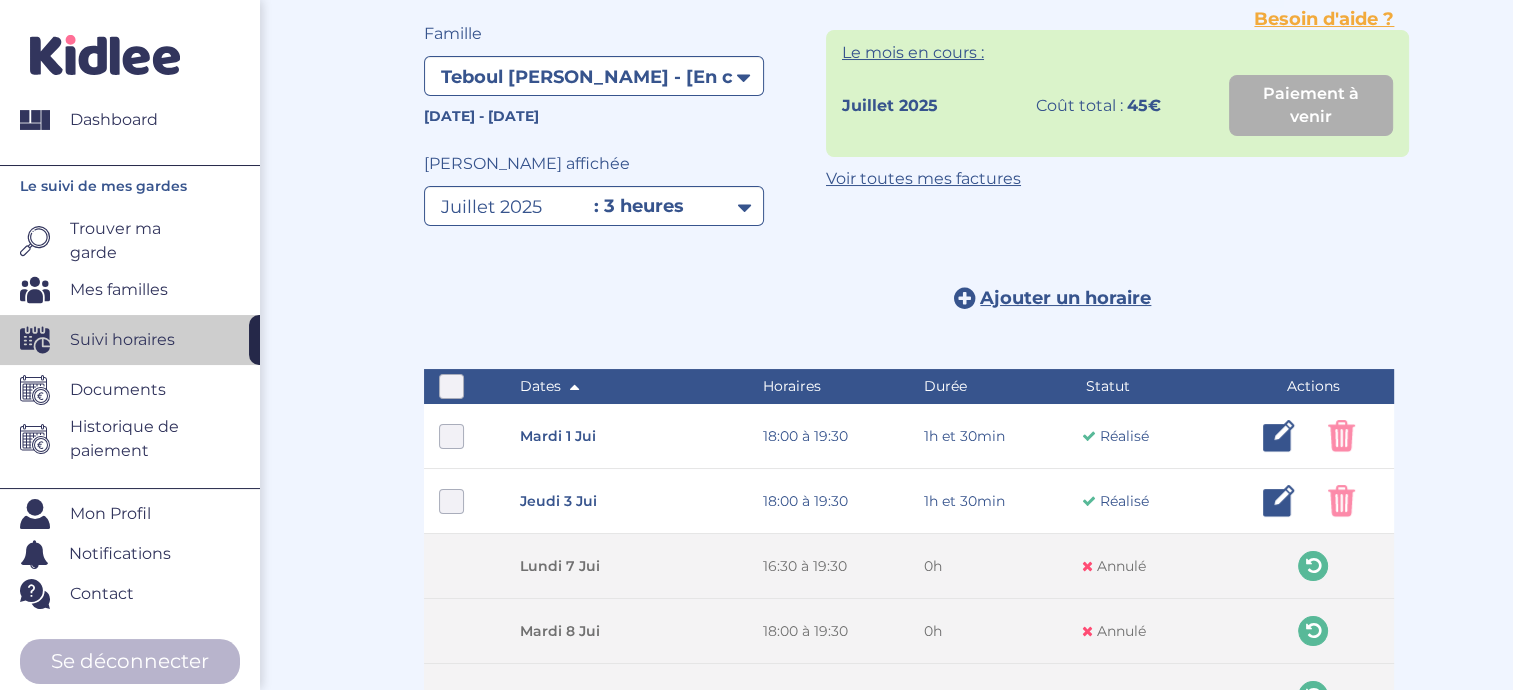 scroll, scrollTop: 103, scrollLeft: 0, axis: vertical 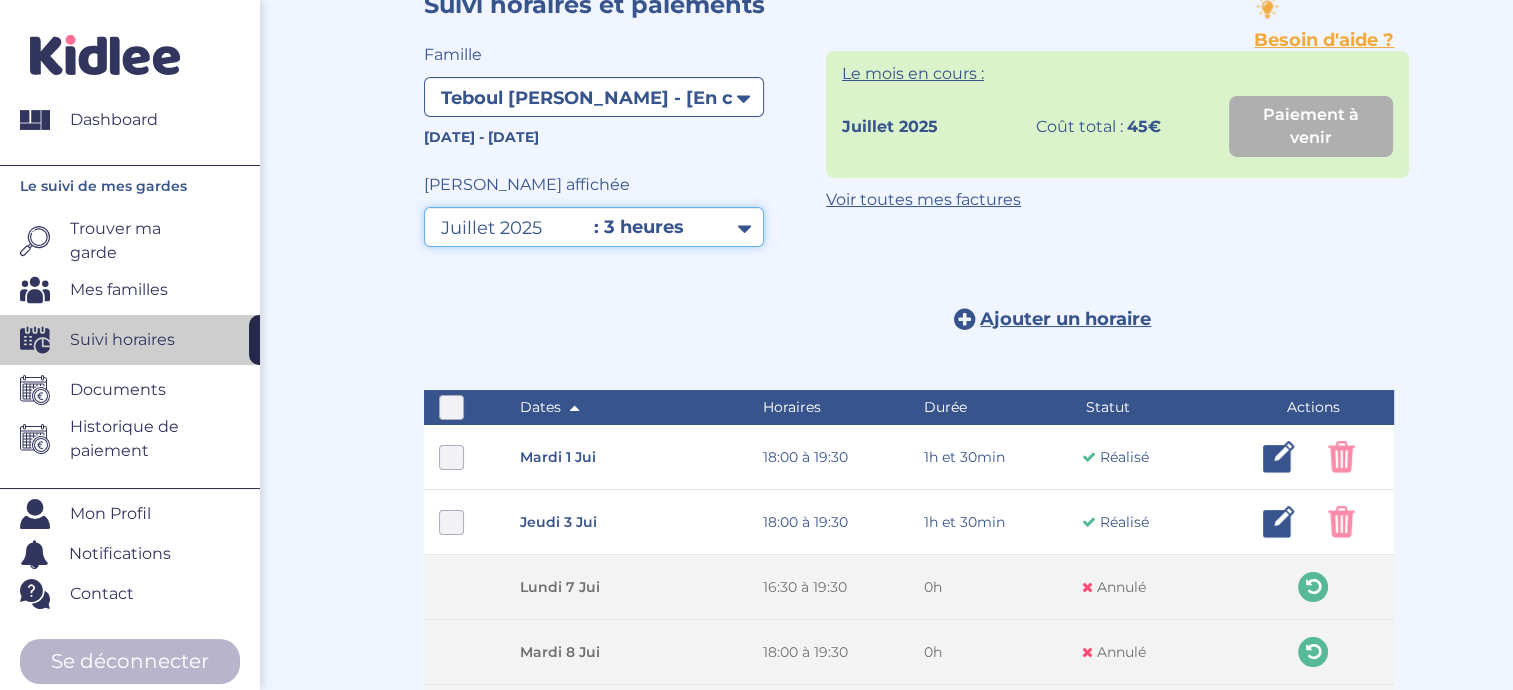 click on "Filtrer par mois
mai 2025
juin 2025
juillet 2025" at bounding box center (594, 227) 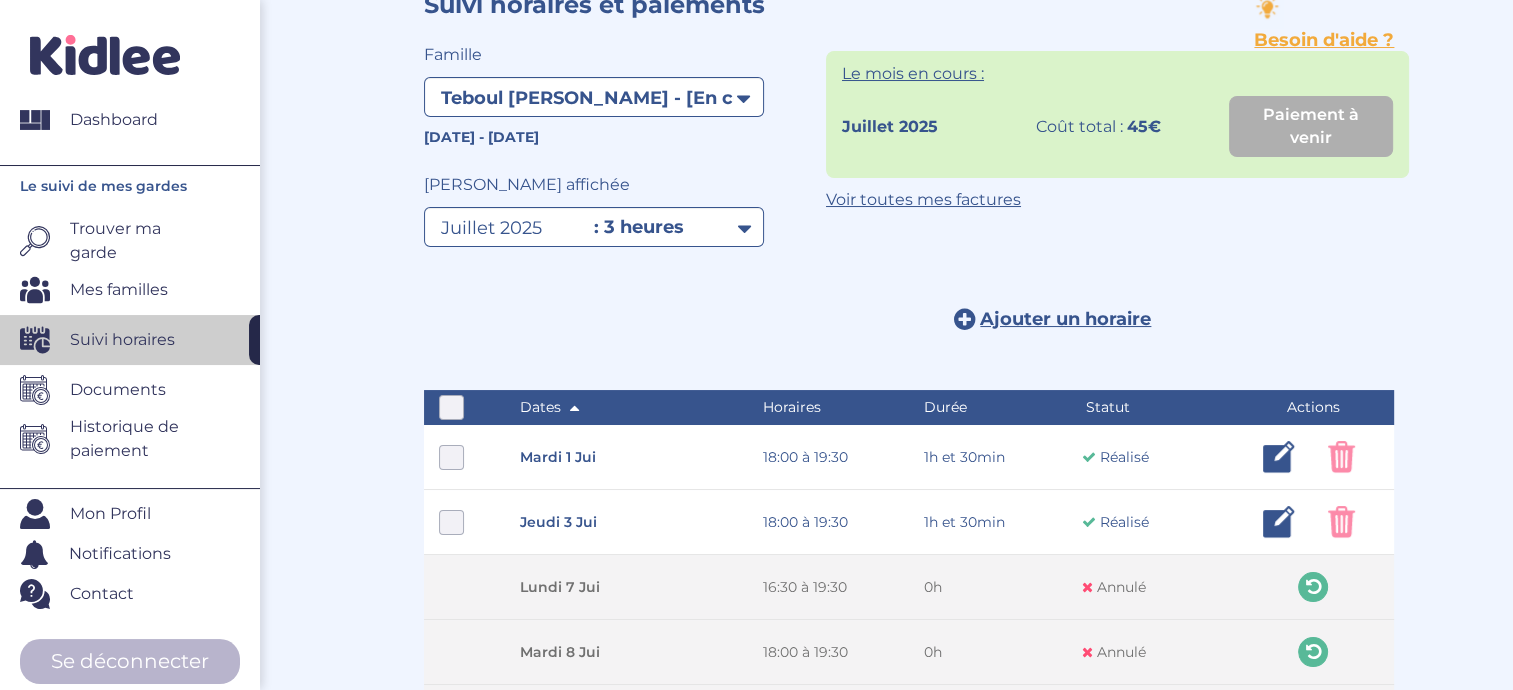 click at bounding box center [659, 297] 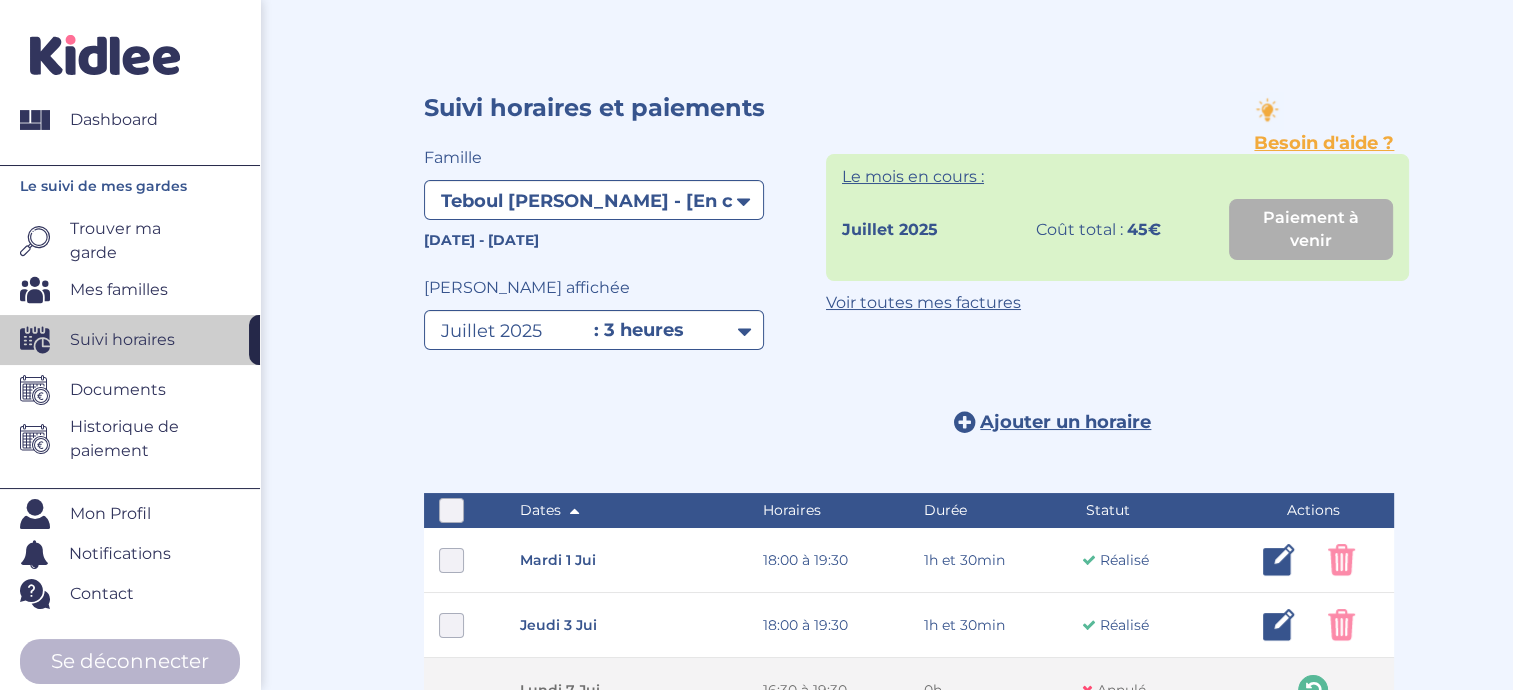 click on "Documents" at bounding box center (140, 390) 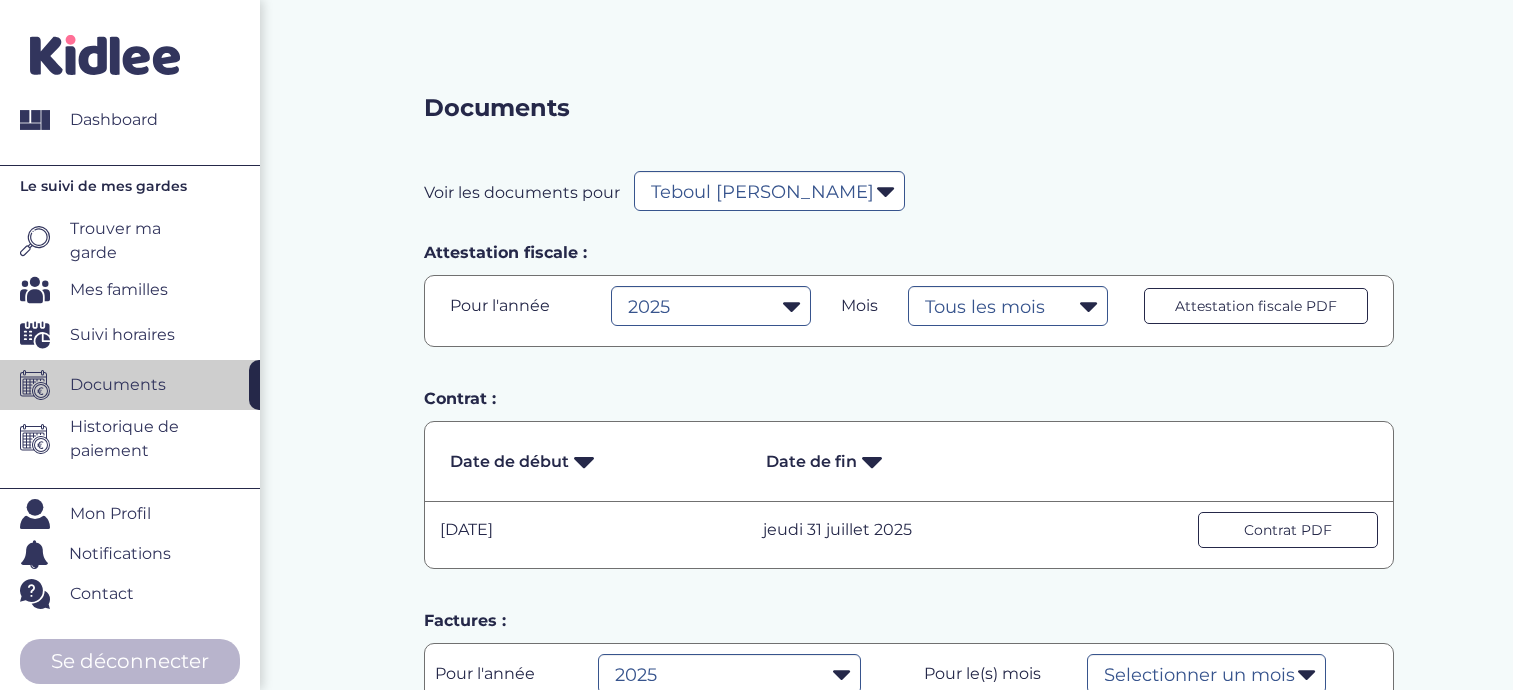 select on "1639" 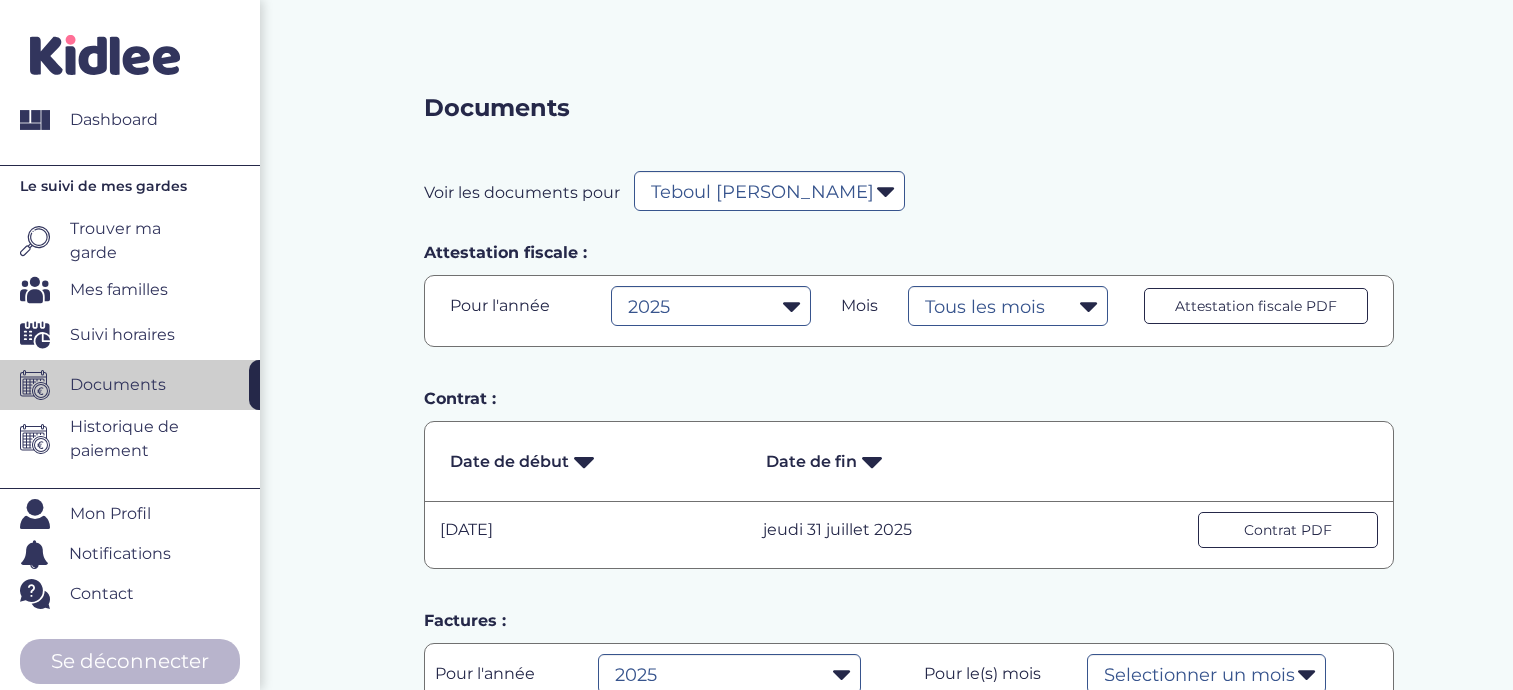 scroll, scrollTop: 0, scrollLeft: 0, axis: both 